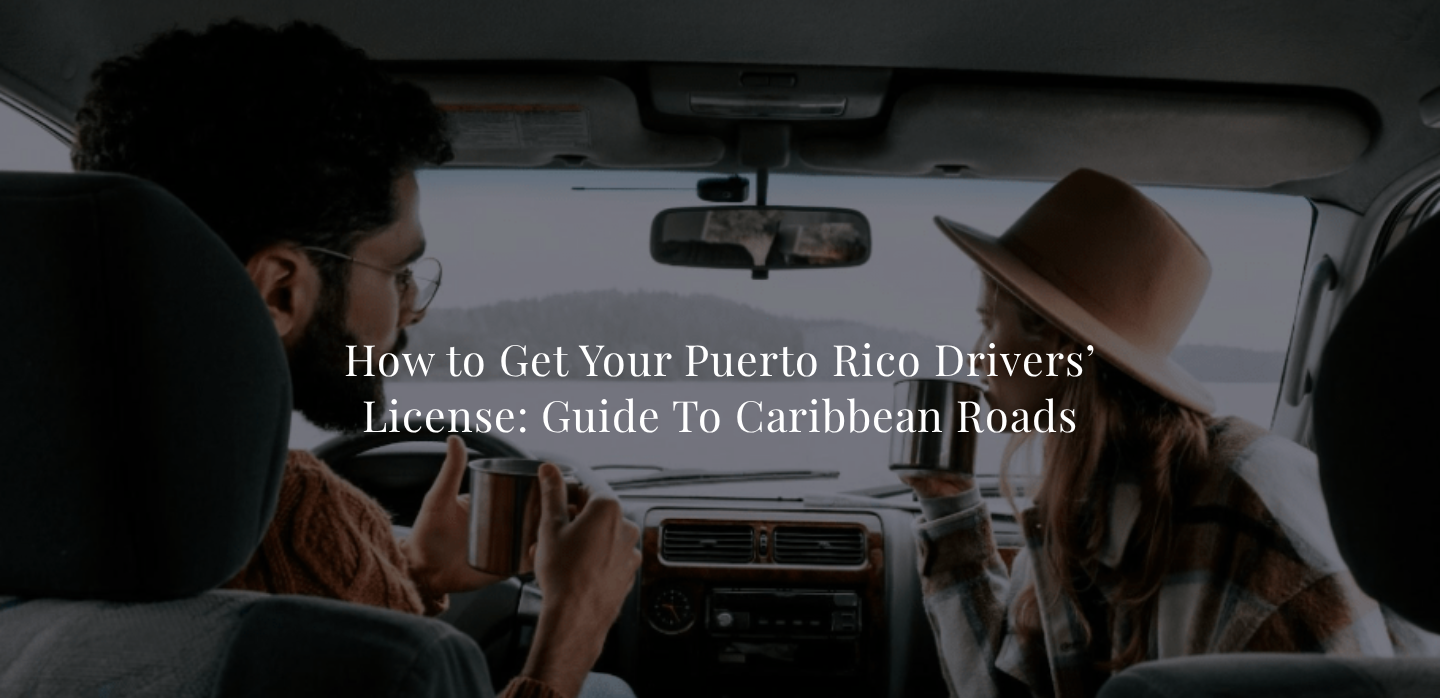 scroll, scrollTop: 724, scrollLeft: 0, axis: vertical 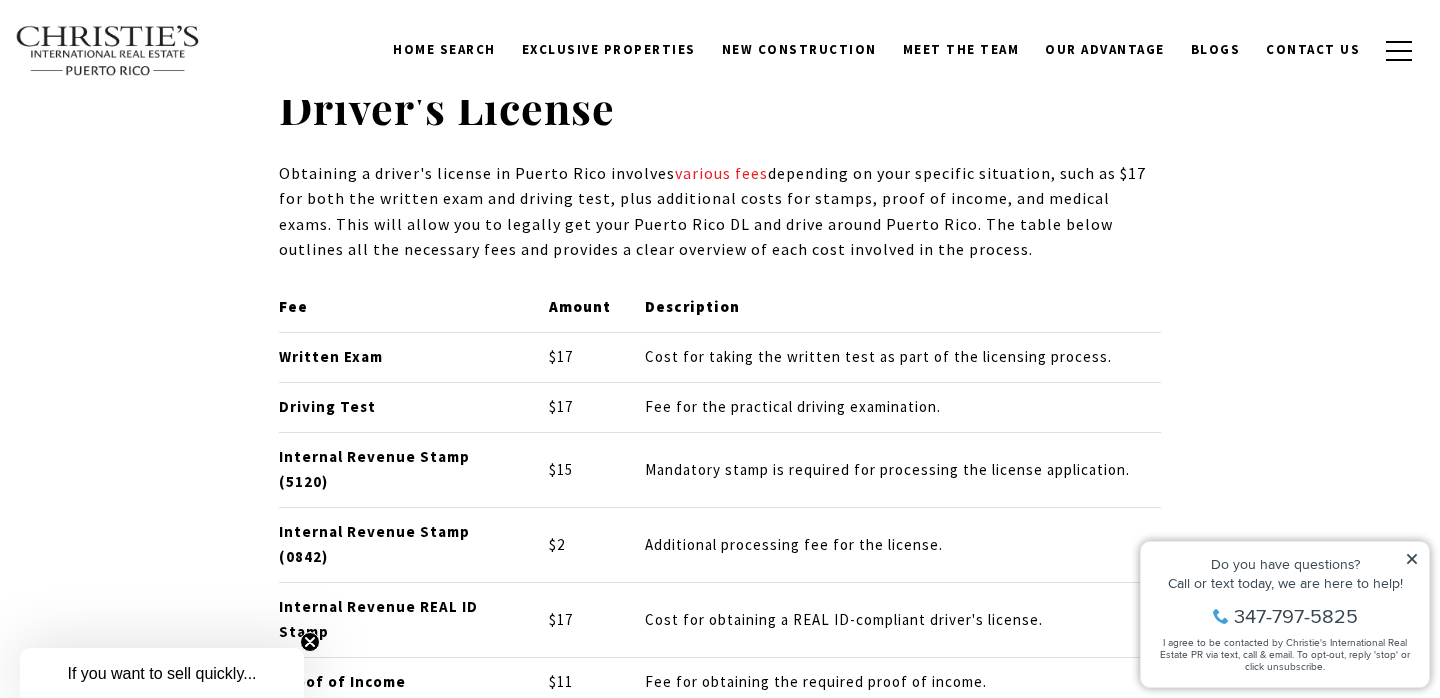 click 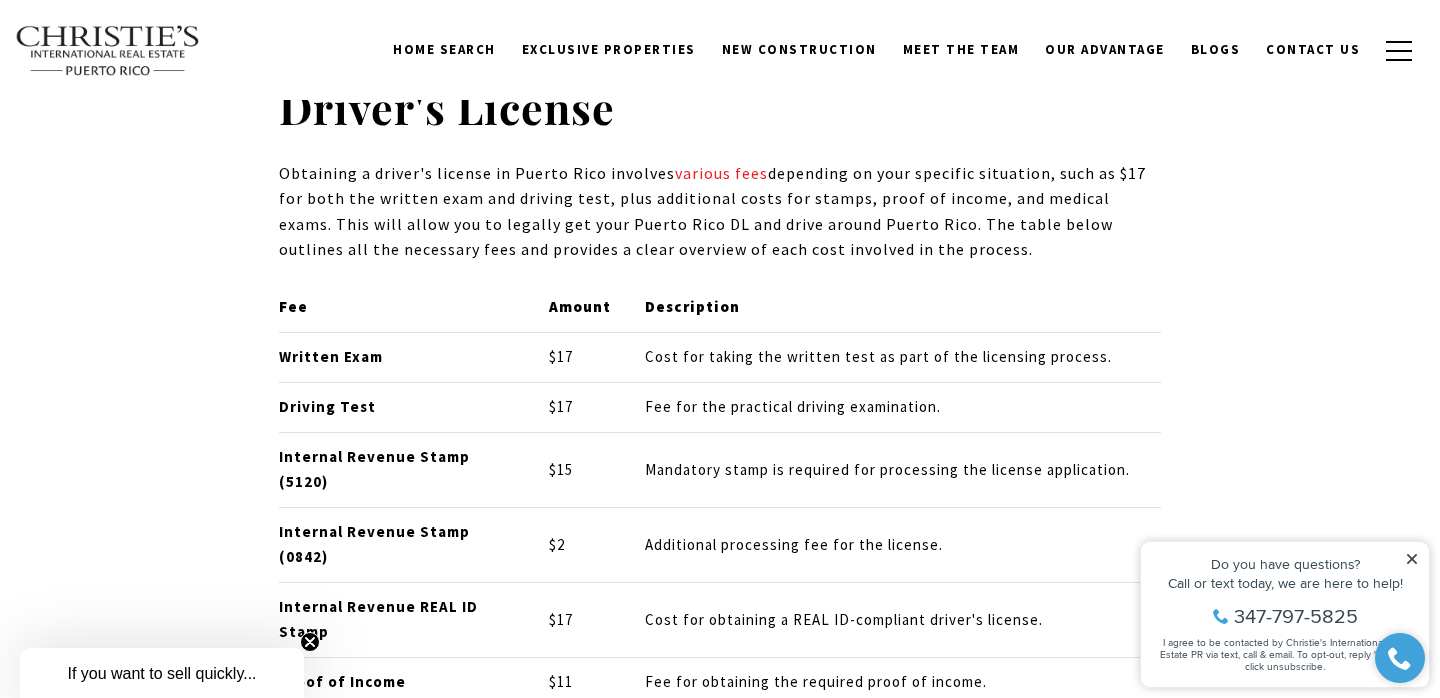 click 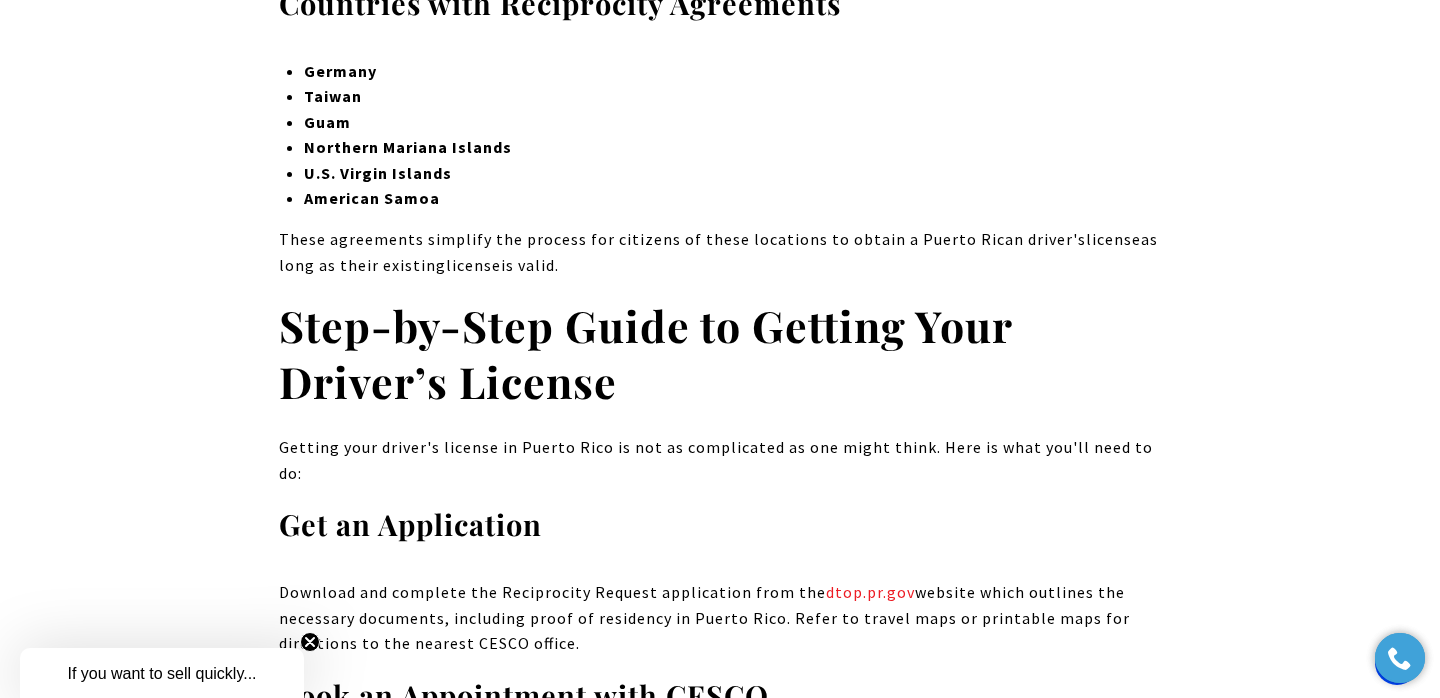 scroll, scrollTop: 9567, scrollLeft: 0, axis: vertical 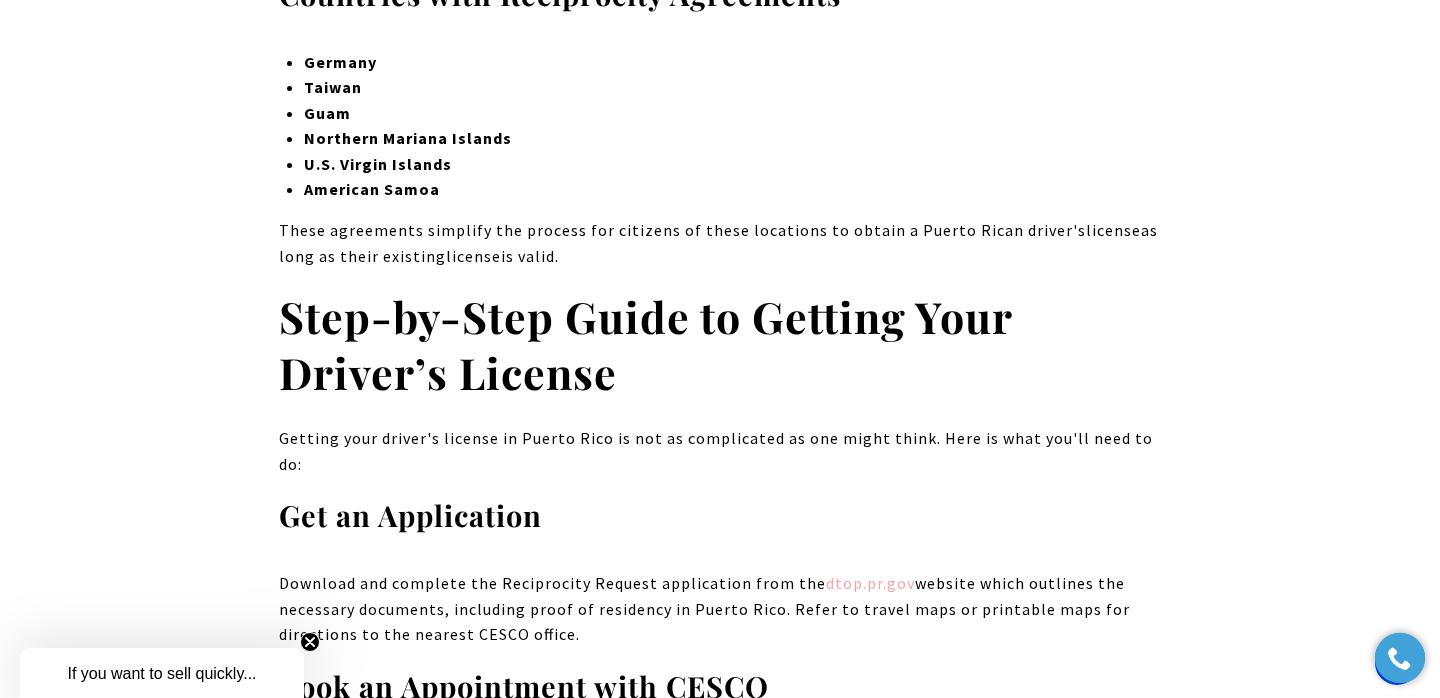 click on "dtop.pr.gov" at bounding box center (870, 583) 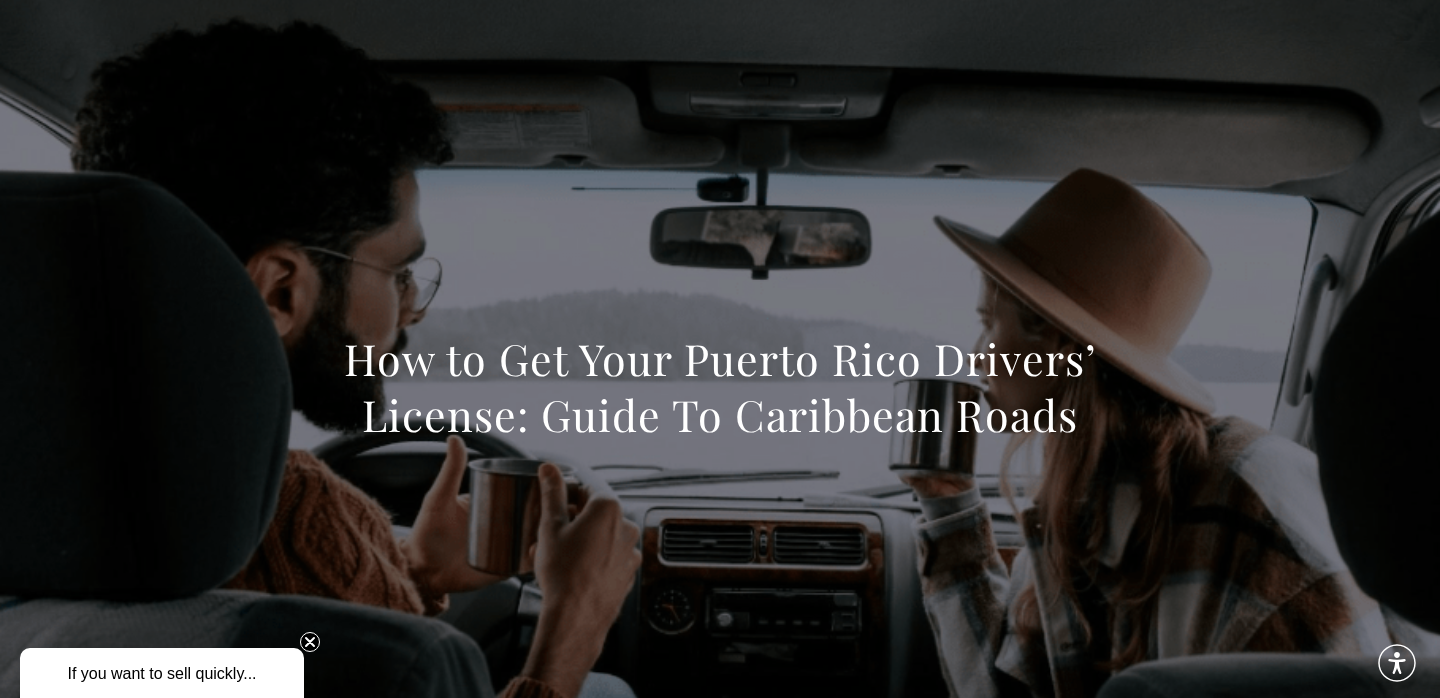 scroll, scrollTop: 10127, scrollLeft: 0, axis: vertical 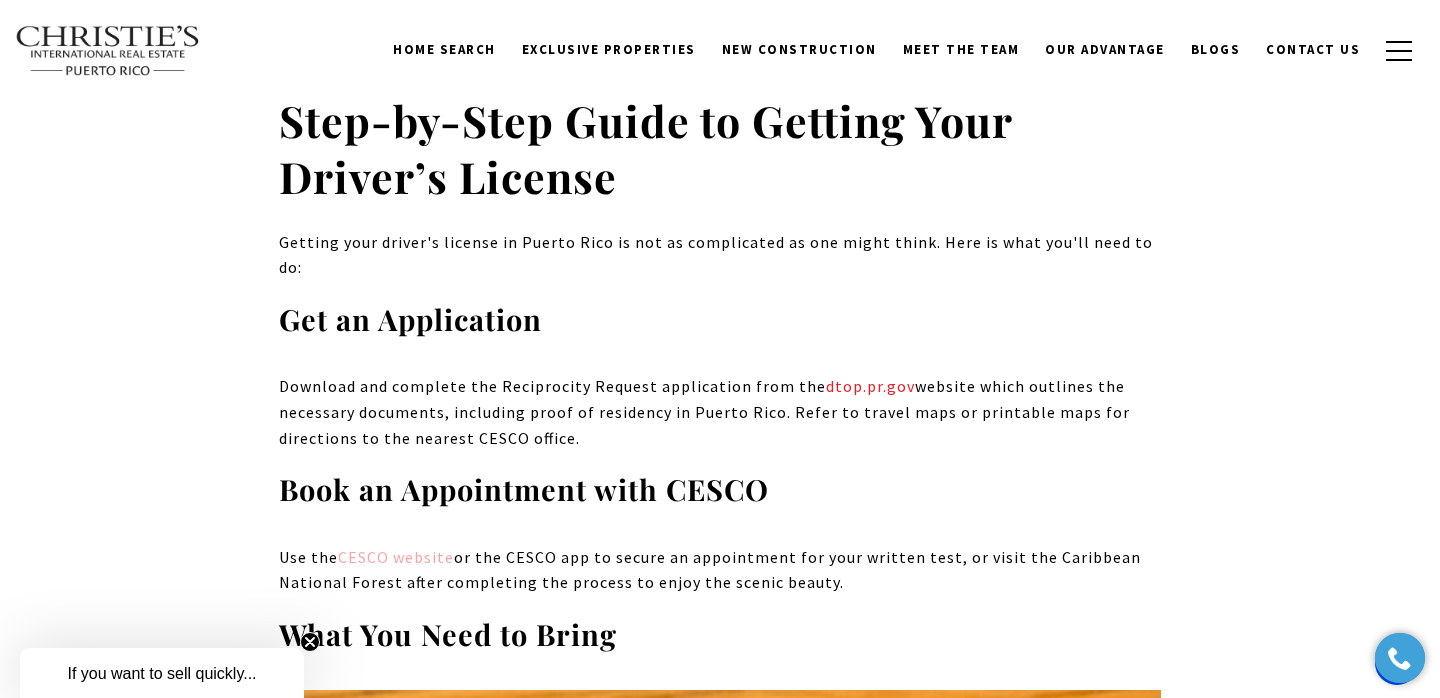 click on "CESCO website" at bounding box center (396, 557) 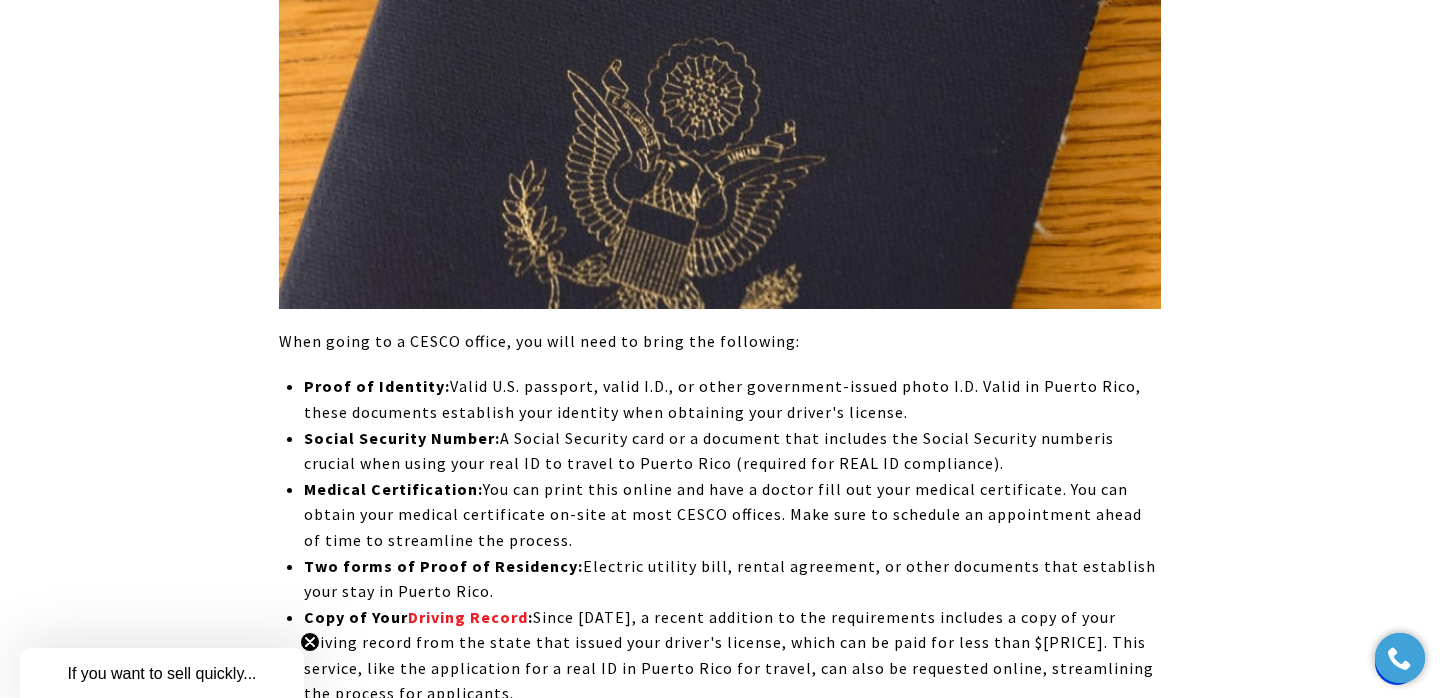 scroll, scrollTop: 10791, scrollLeft: 0, axis: vertical 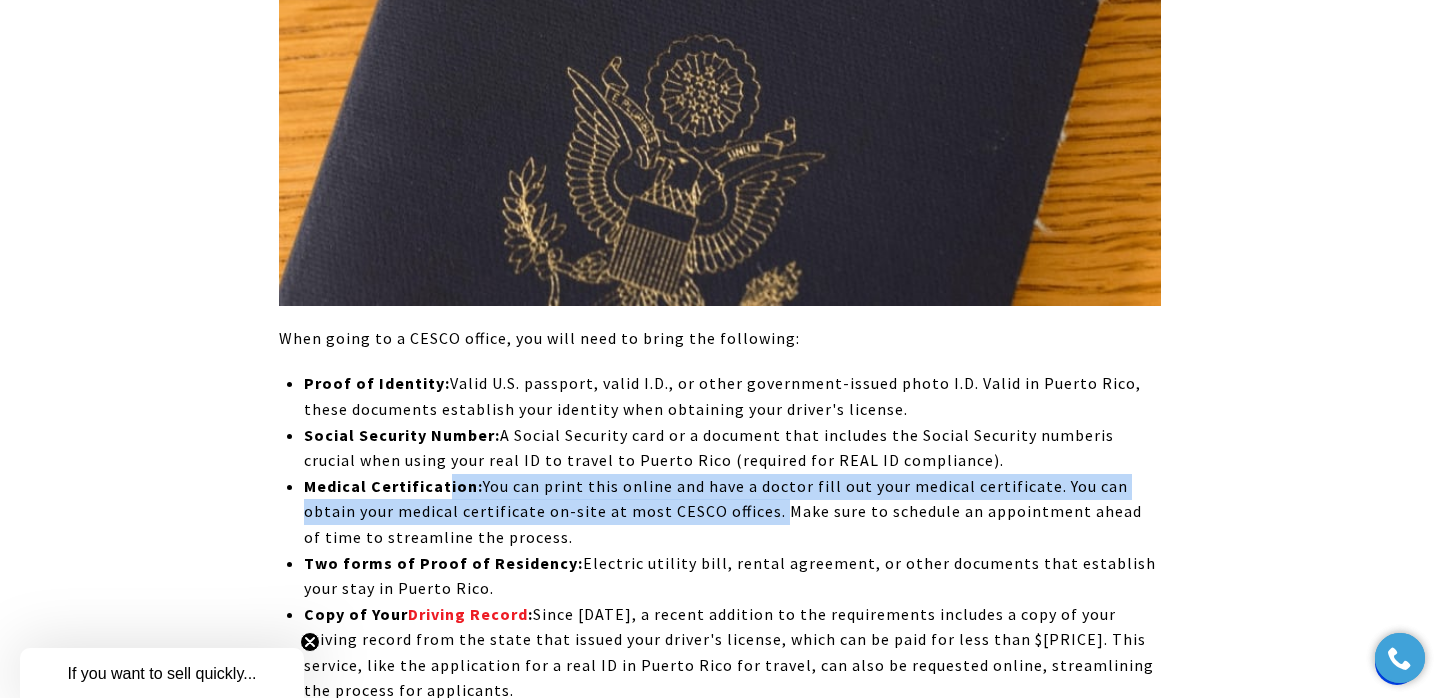 drag, startPoint x: 768, startPoint y: 329, endPoint x: 448, endPoint y: 303, distance: 321.0545 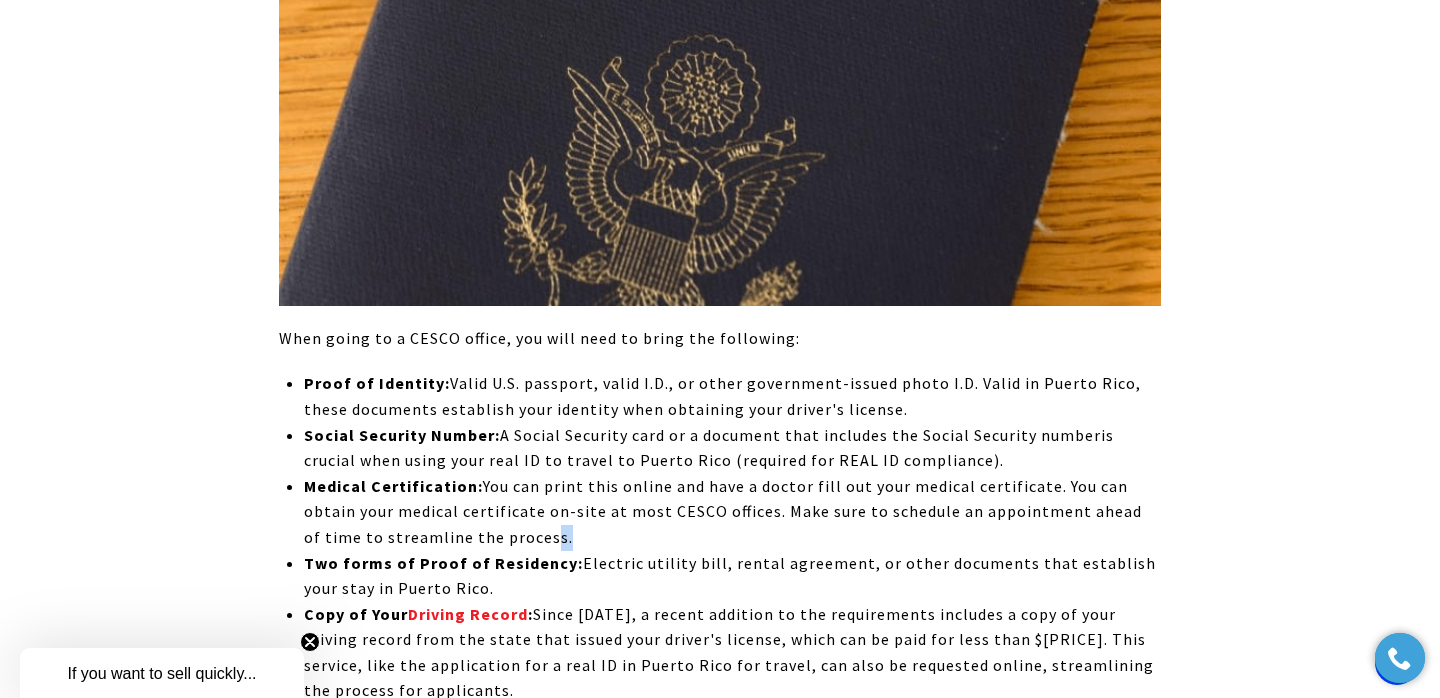drag, startPoint x: 537, startPoint y: 357, endPoint x: 494, endPoint y: 351, distance: 43.416588 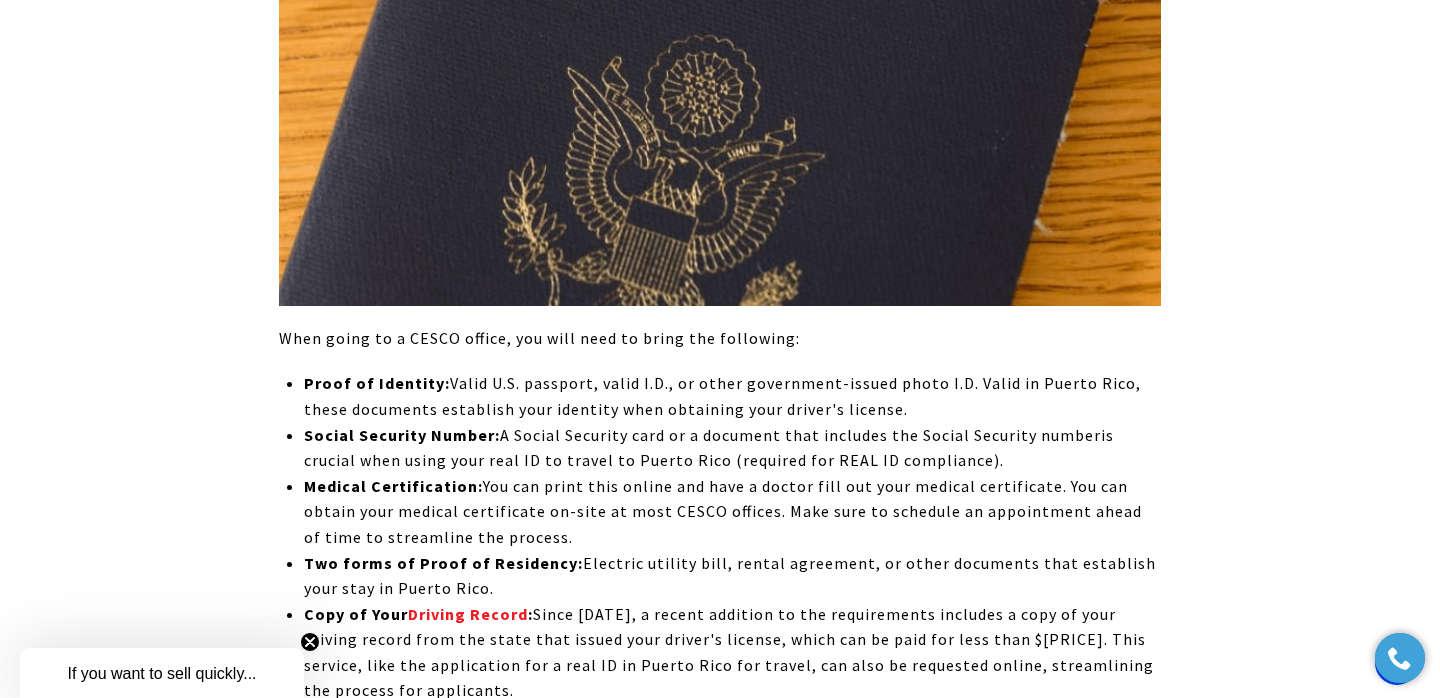 click on "You can print this online and have a doctor fill out your medical certificate. You can obtain your medical certificate on-site at most CESCO offices. Make sure to schedule an appointment ahead of time to streamline the process." at bounding box center [723, 511] 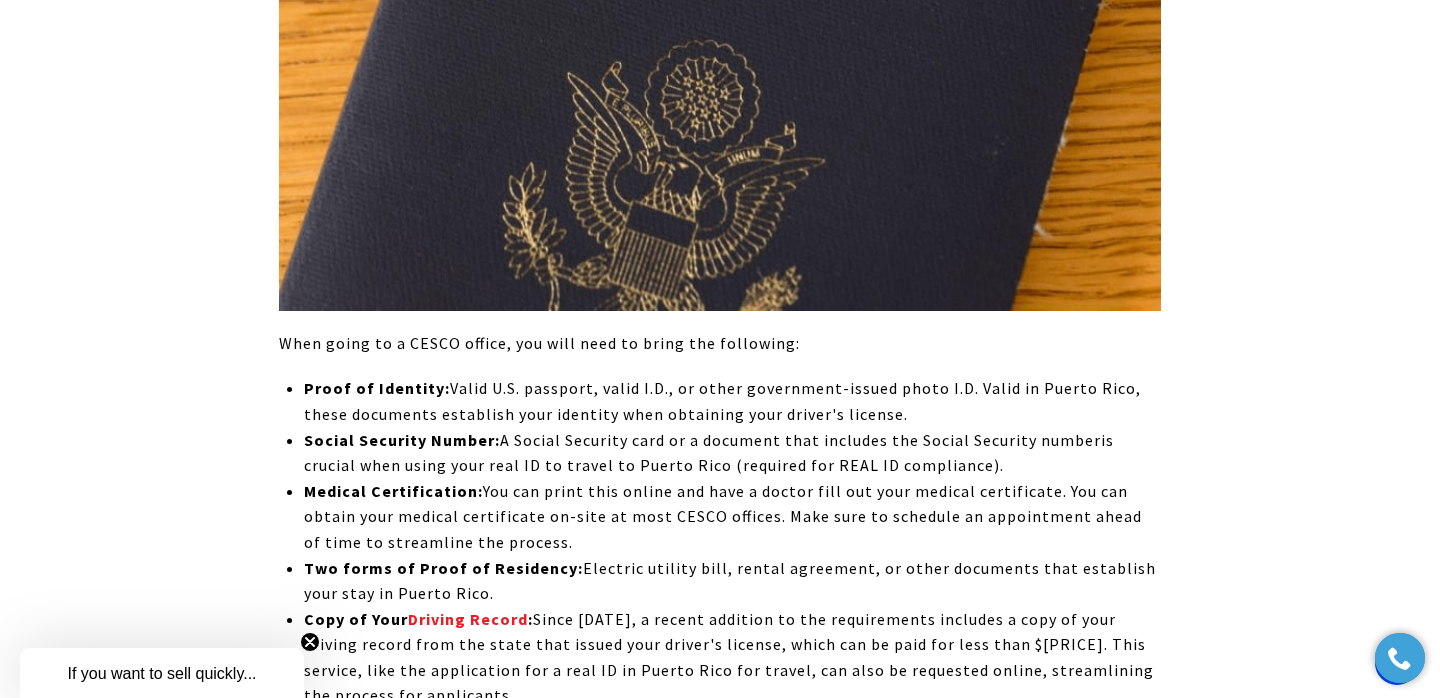 scroll, scrollTop: 10786, scrollLeft: 0, axis: vertical 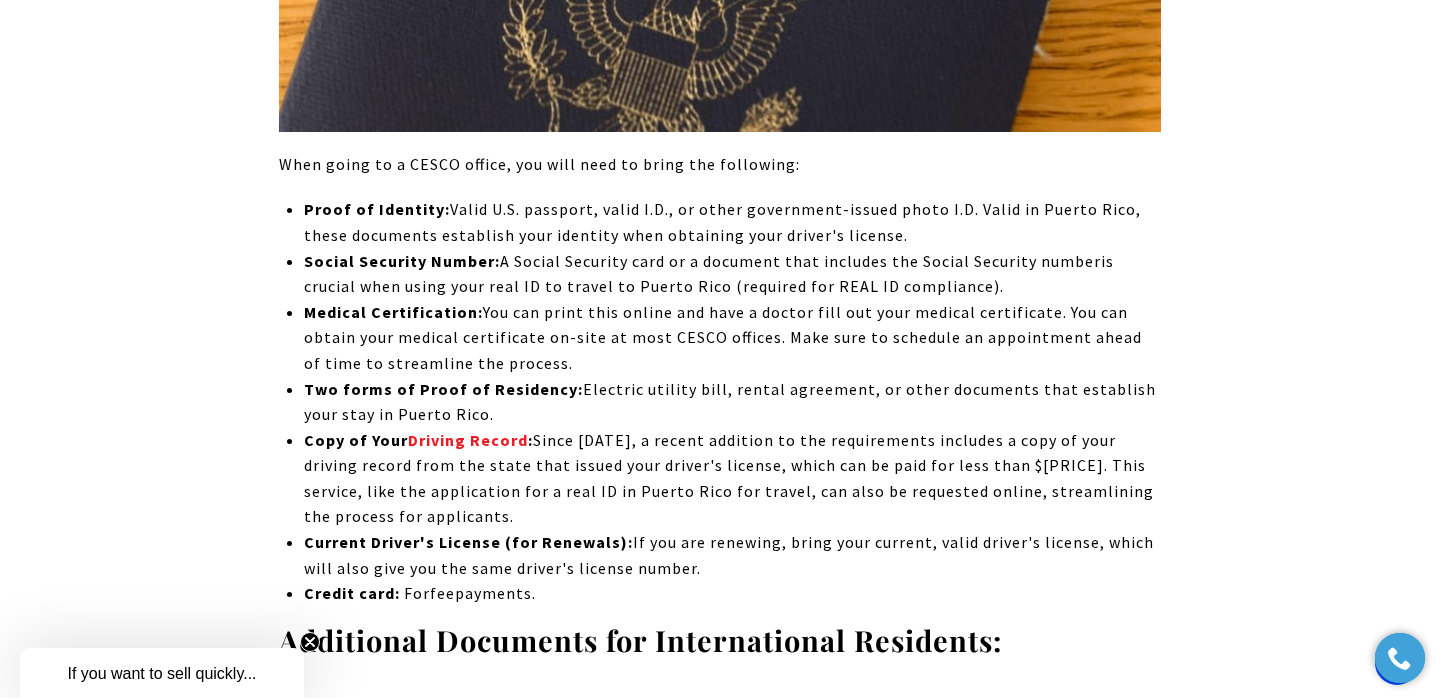 click on "Since [DATE], a recent addition to the requirements includes a copy of your driving record from the state that issued your driver's license, which can be paid for less than $[PRICE]. This service, like the application for a real ID in Puerto Rico for travel, can also be requested online, streamlining the process for applicants." at bounding box center (729, 478) 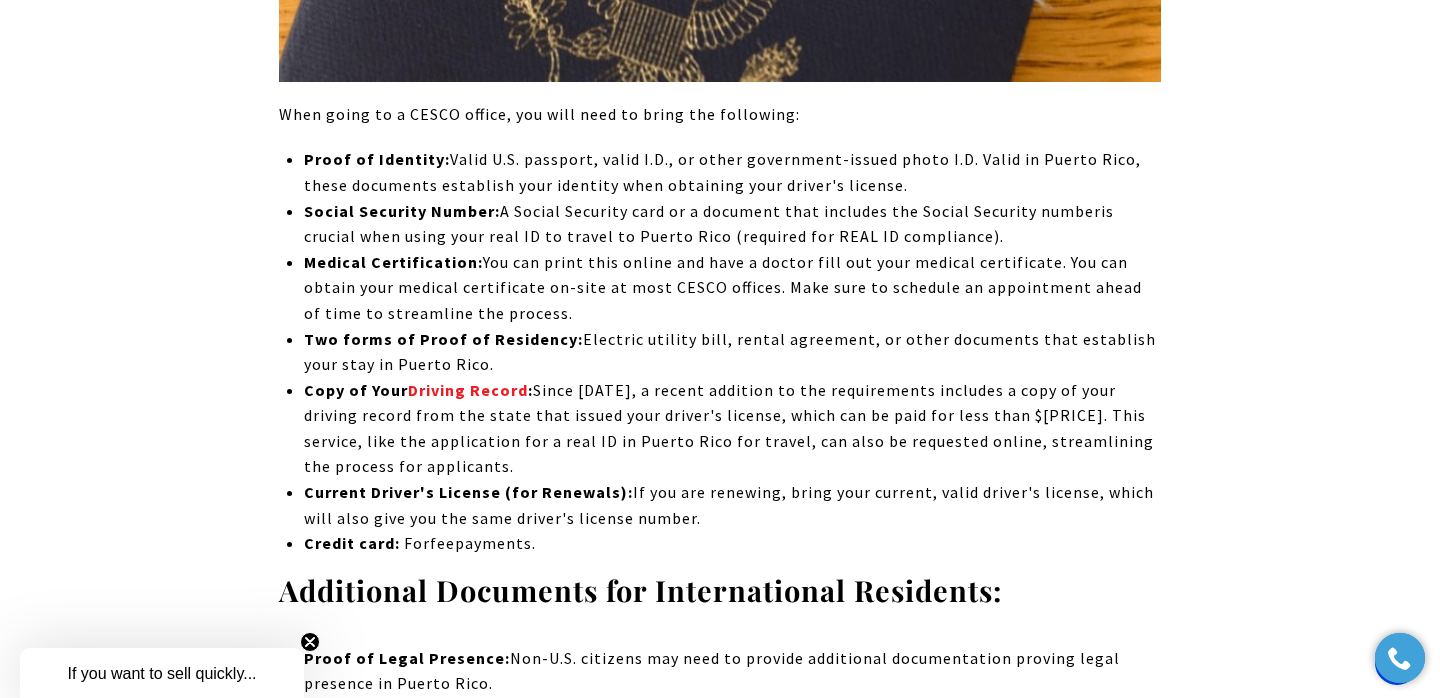 scroll, scrollTop: 11009, scrollLeft: 0, axis: vertical 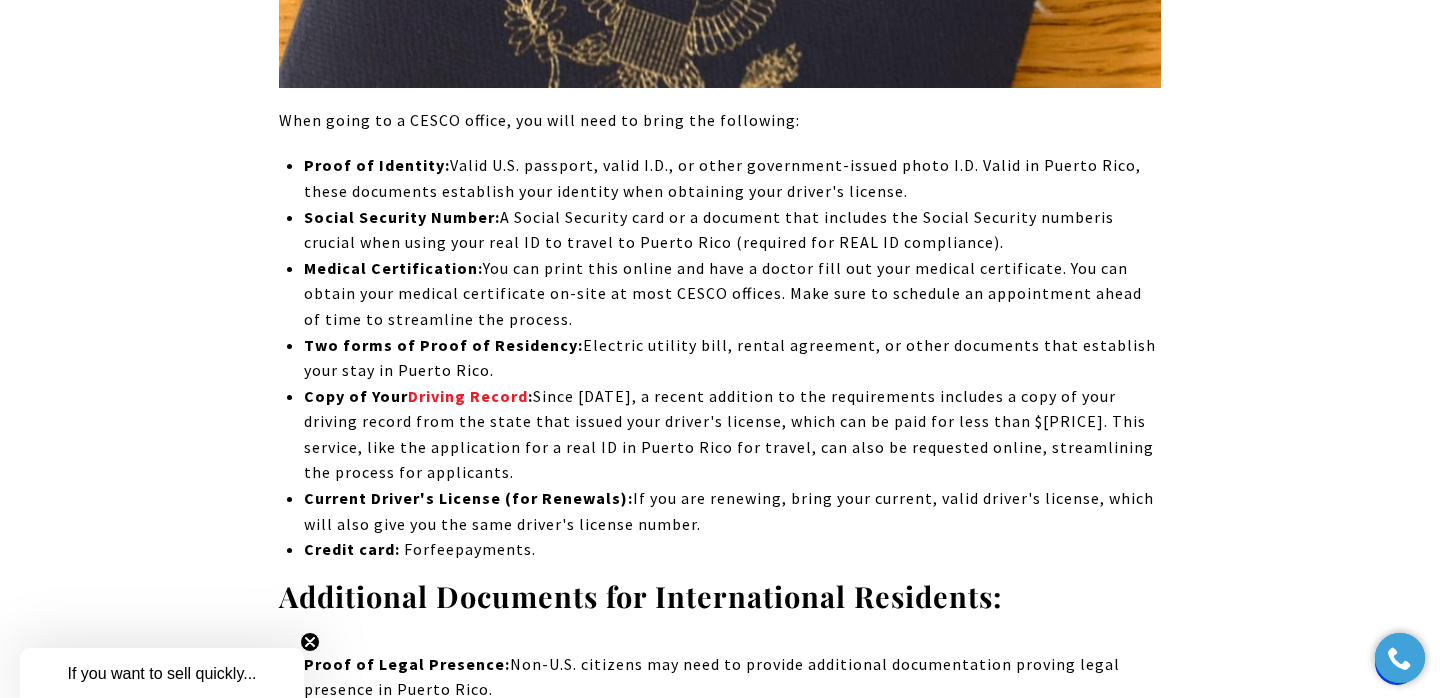 drag, startPoint x: 855, startPoint y: 314, endPoint x: 985, endPoint y: 334, distance: 131.52946 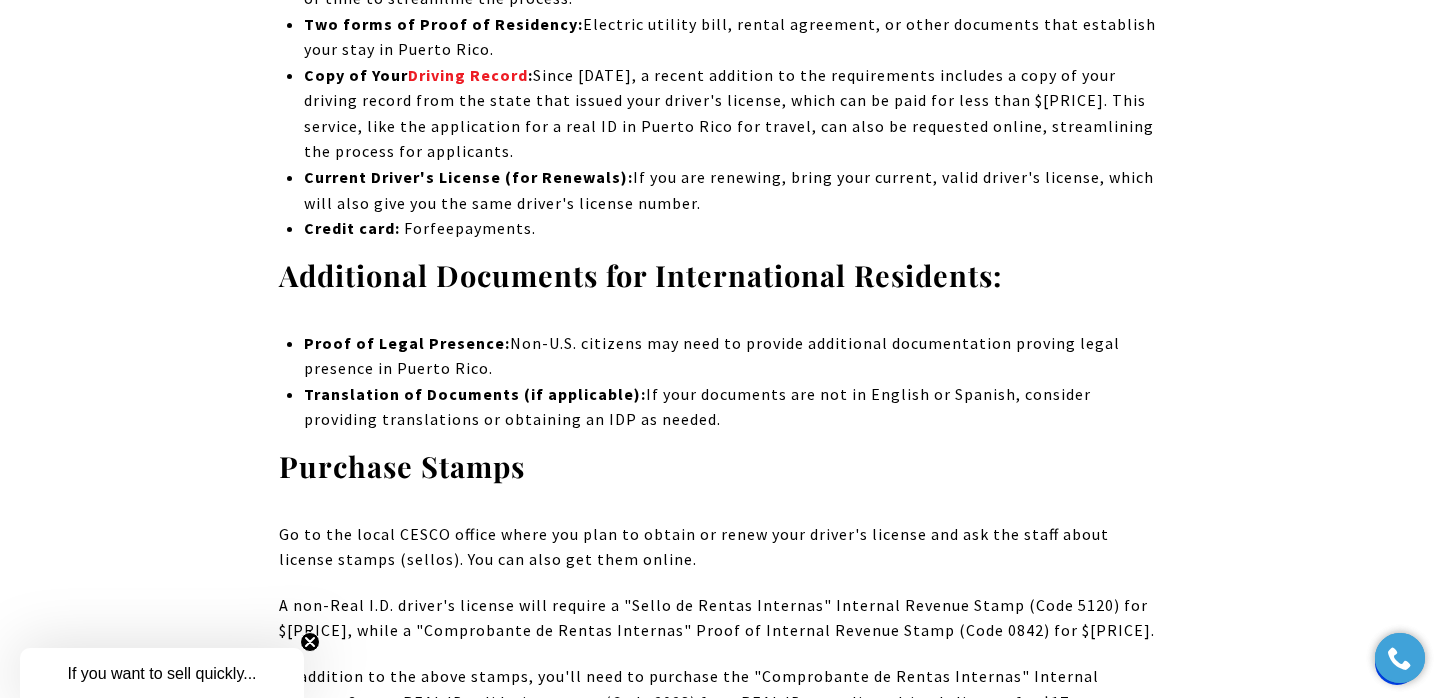 scroll, scrollTop: 11336, scrollLeft: 0, axis: vertical 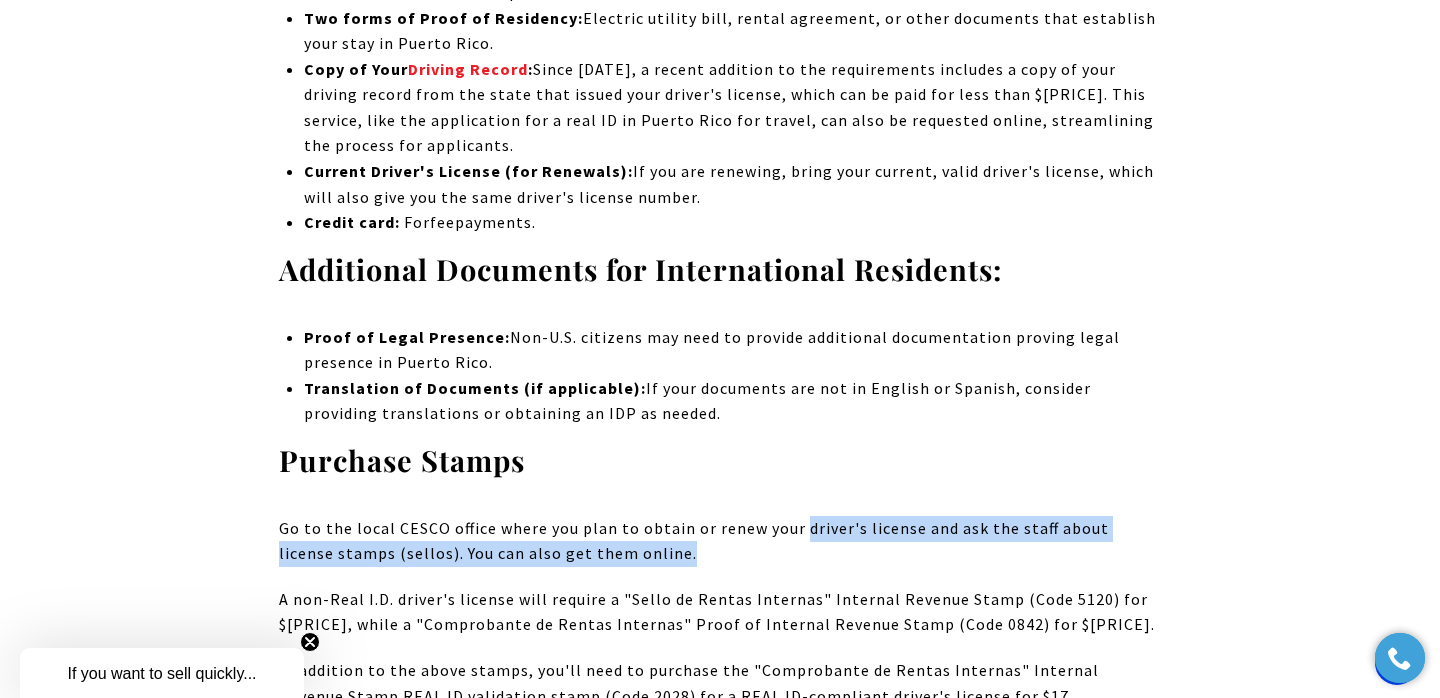 drag, startPoint x: 803, startPoint y: 336, endPoint x: 965, endPoint y: 350, distance: 162.6038 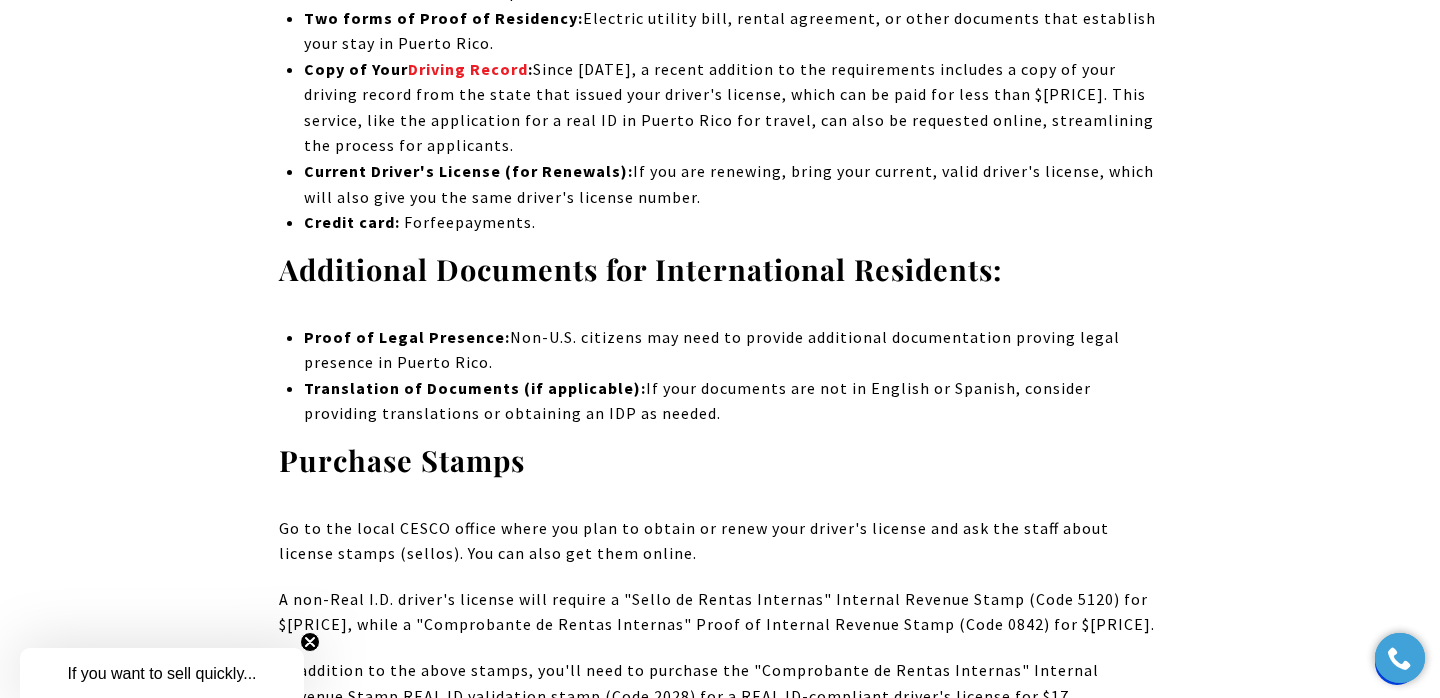 click on "A non-Real I.D. driver's license will require a "Sello de Rentas Internas" Internal Revenue Stamp (Code 5120) for $[PRICE], while a "Comprobante de Rentas Internas" Proof of Internal Revenue Stamp (Code 0842) for $[PRICE]." at bounding box center [720, 612] 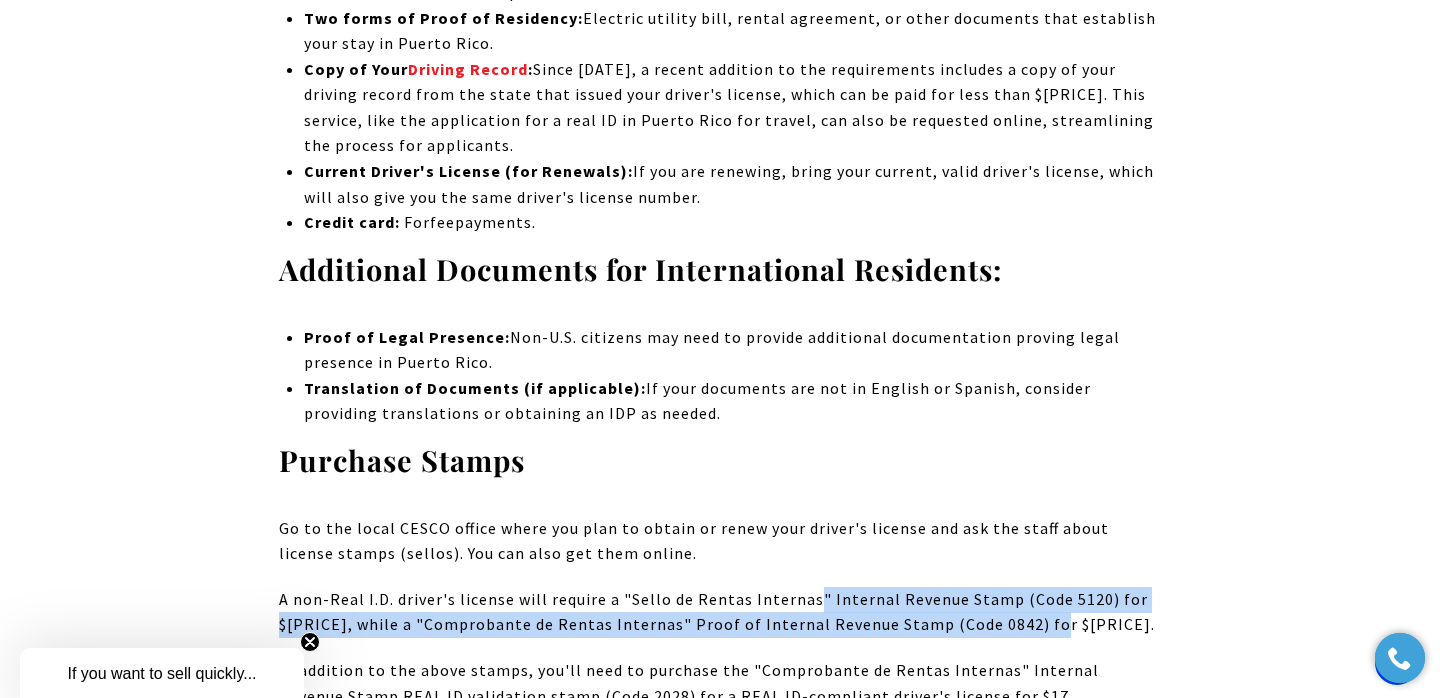 drag, startPoint x: 813, startPoint y: 410, endPoint x: 1084, endPoint y: 423, distance: 271.3116 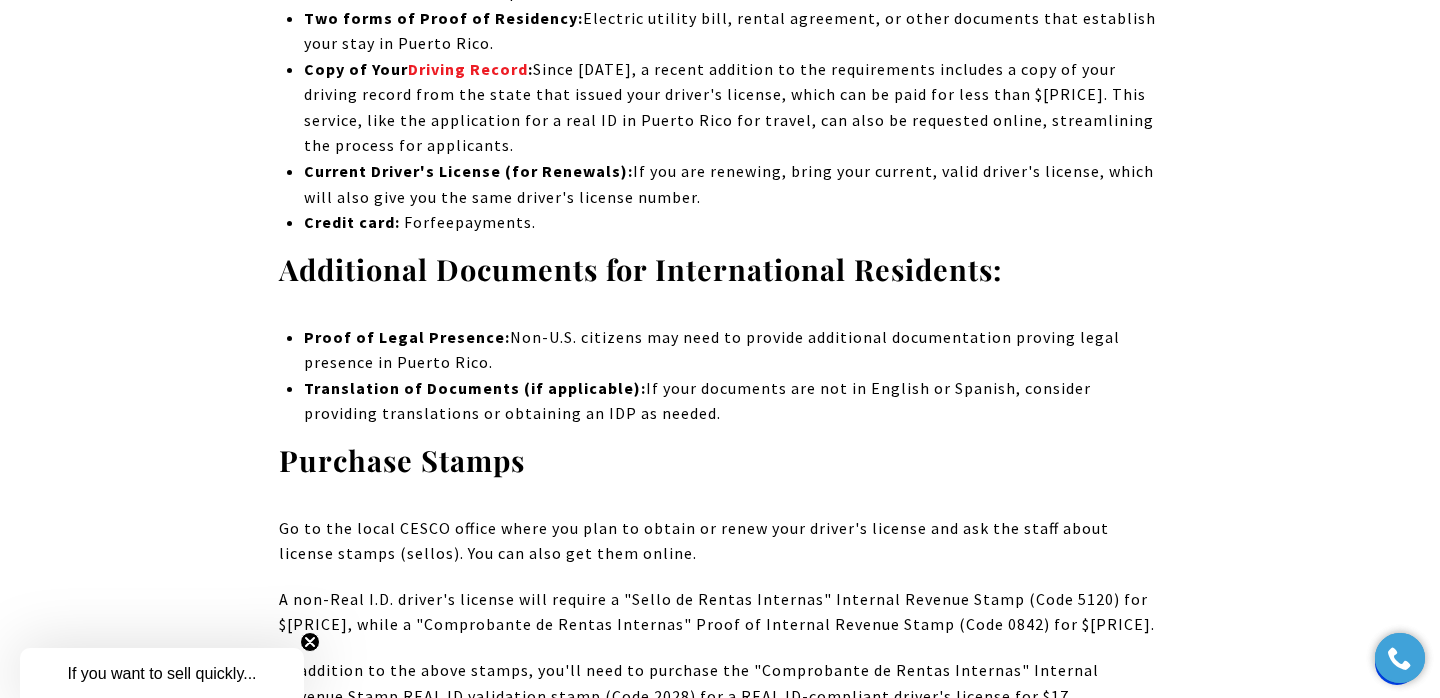 click on "In addition to the above stamps, you'll need to purchase the "Comprobante de Rentas Internas" Internal Revenue Stamp REAL ID validation stamp (Code 2028) for a REAL ID-compliant driver's license for $17." at bounding box center (689, 683) 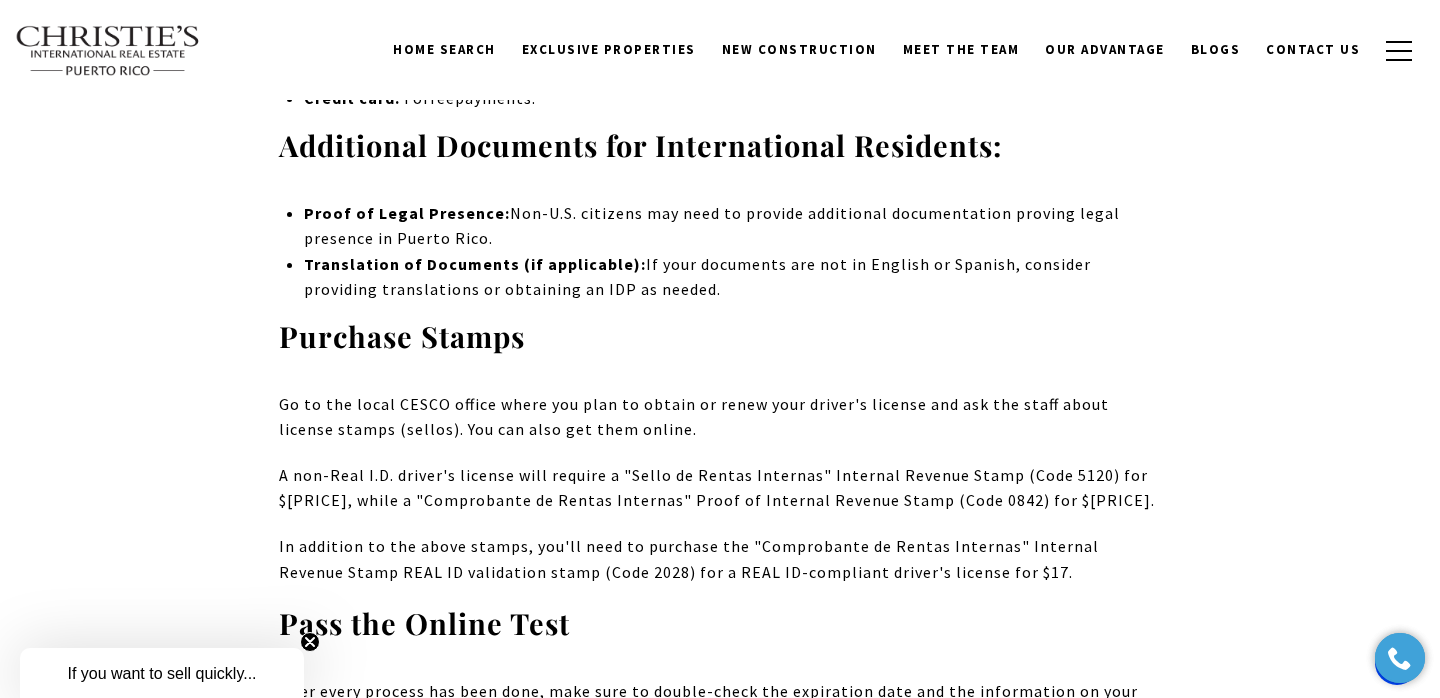 scroll, scrollTop: 11460, scrollLeft: 0, axis: vertical 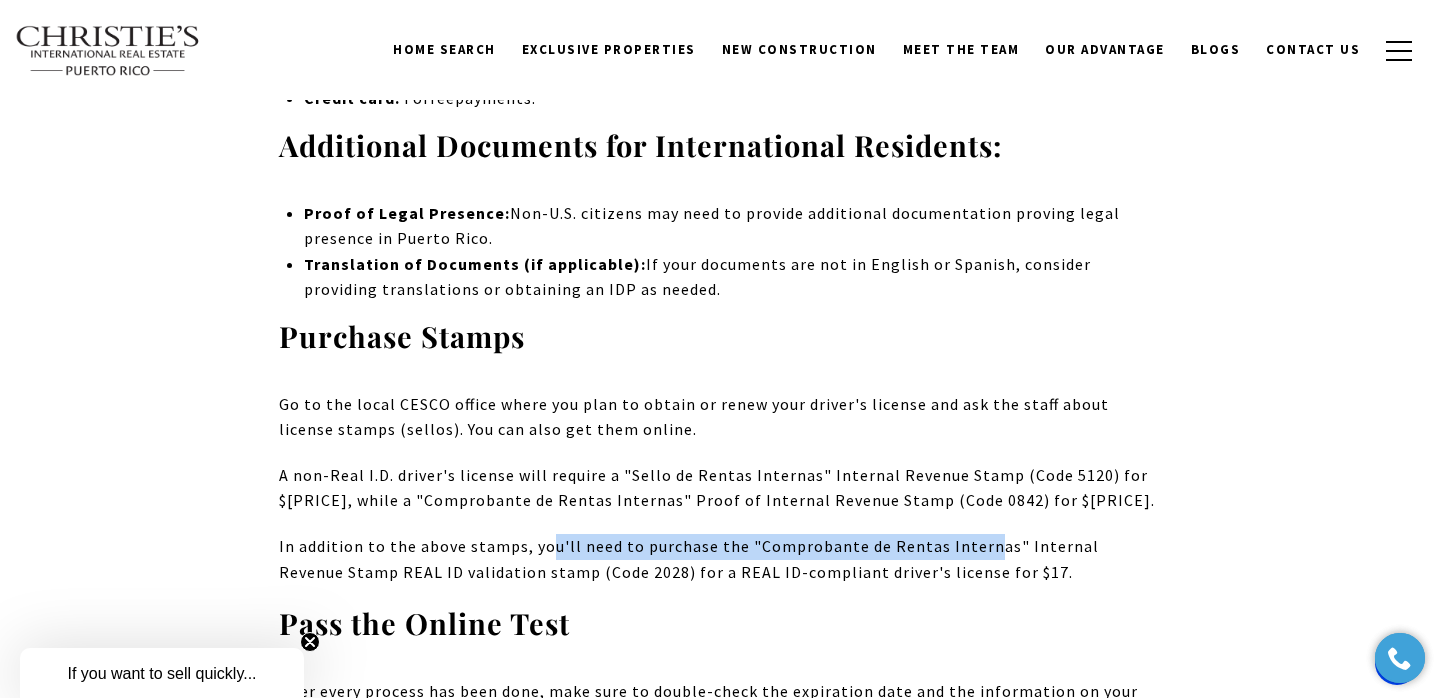 drag, startPoint x: 551, startPoint y: 346, endPoint x: 988, endPoint y: 359, distance: 437.19333 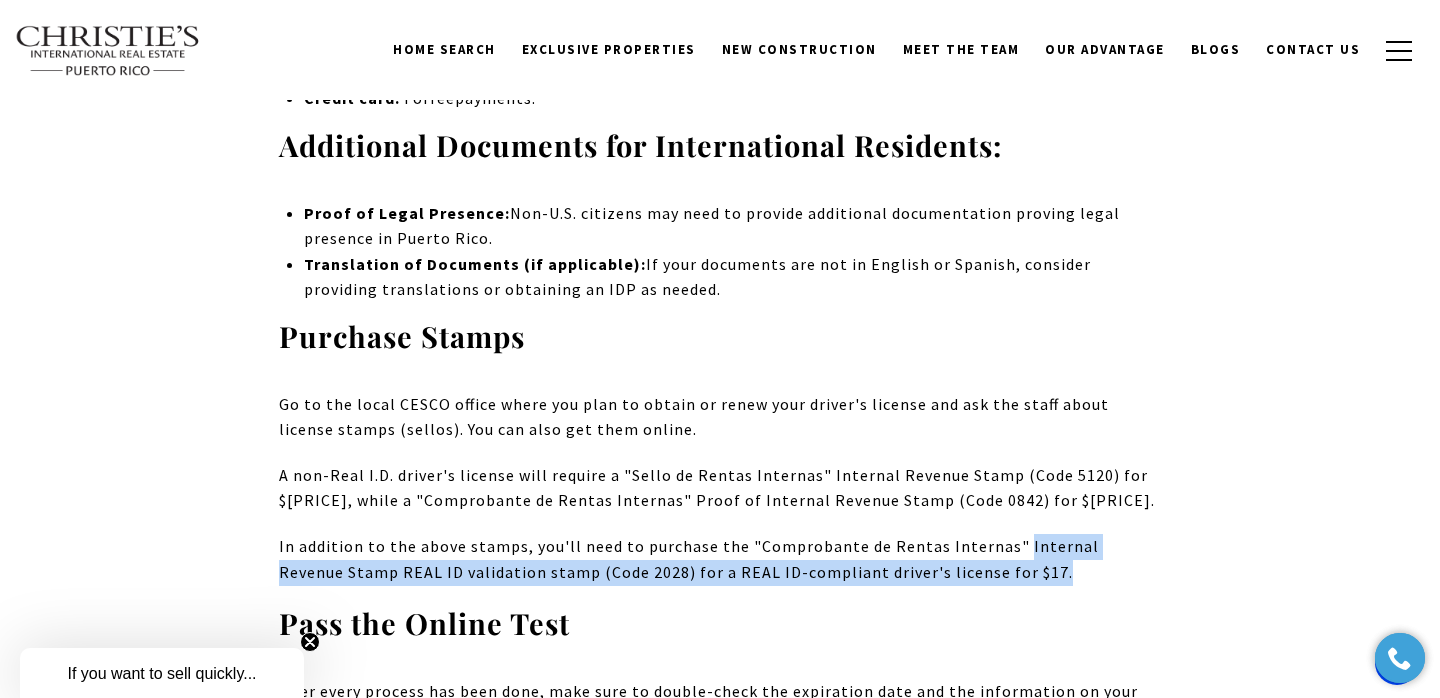 drag, startPoint x: 1010, startPoint y: 357, endPoint x: 1056, endPoint y: 367, distance: 47.07441 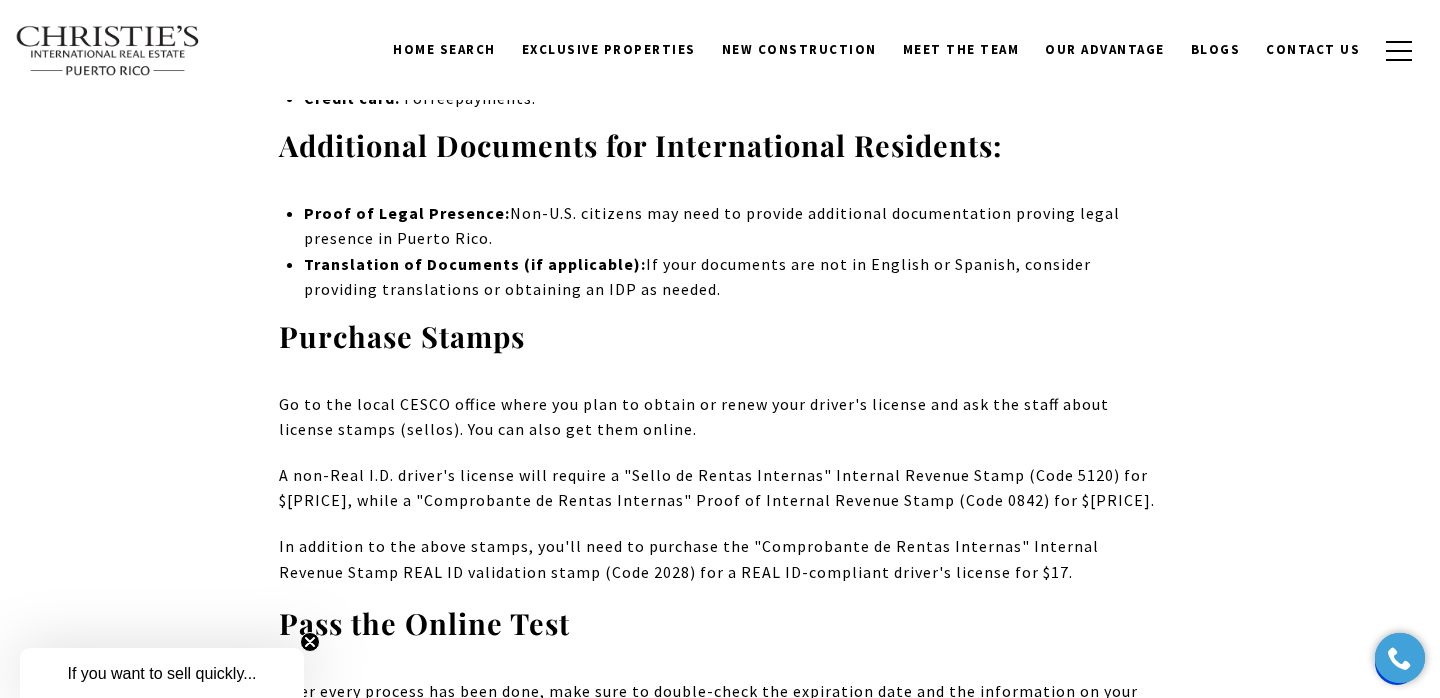 click on "Pass the Online Test" at bounding box center (720, 624) 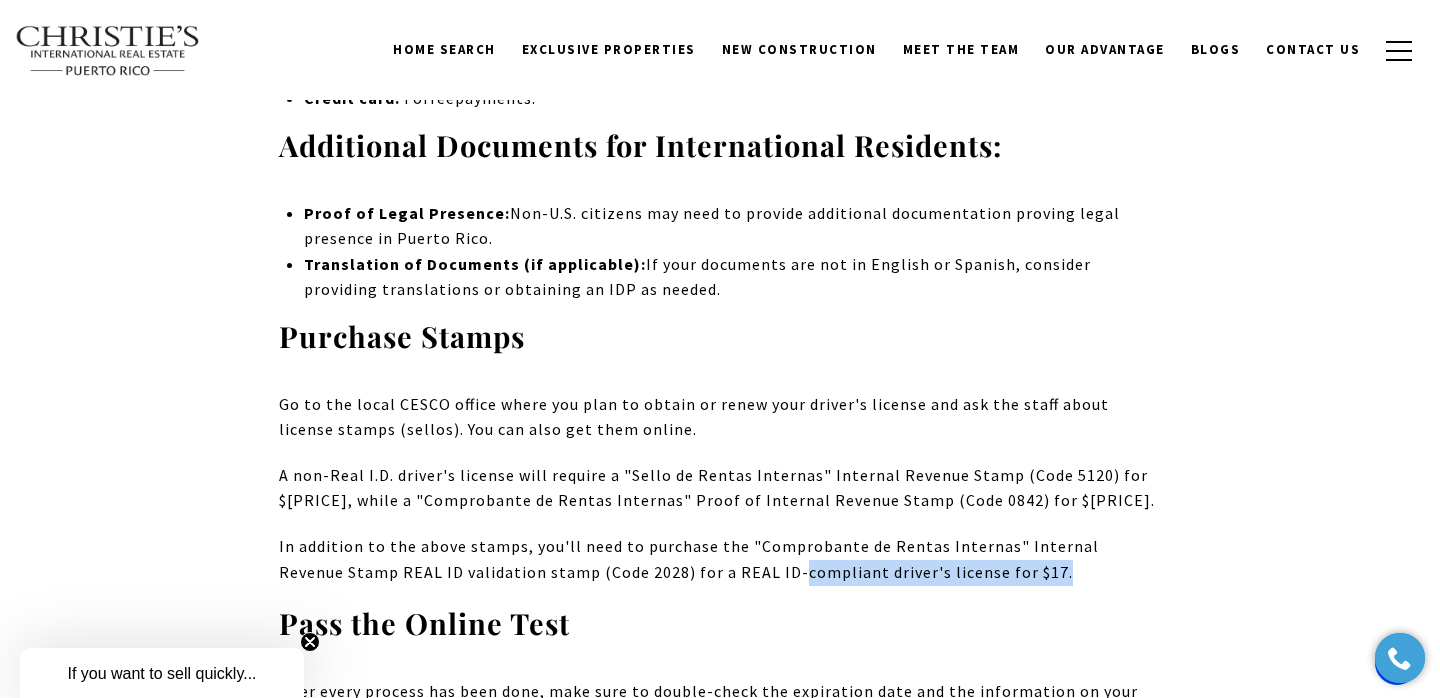 drag, startPoint x: 727, startPoint y: 375, endPoint x: 1022, endPoint y: 368, distance: 295.08304 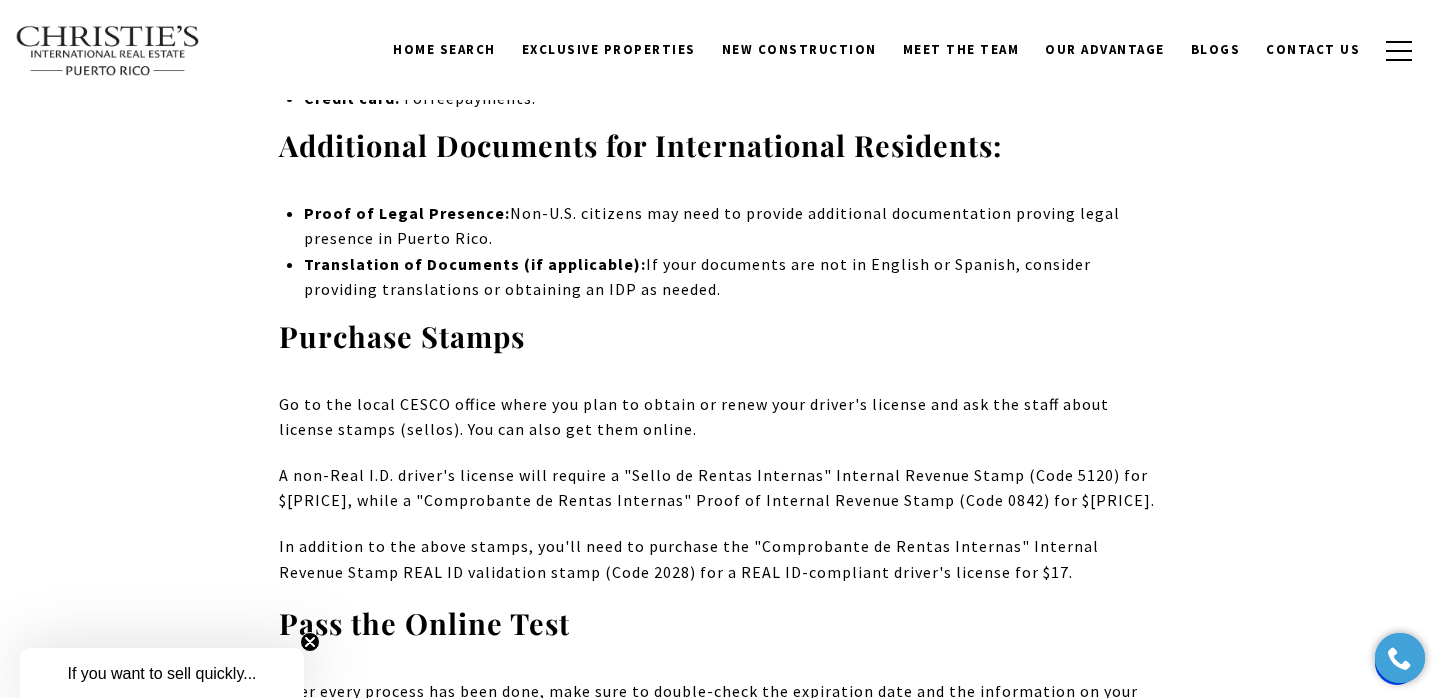 click on "In addition to the above stamps, you'll need to purchase the "Comprobante de Rentas Internas" Internal Revenue Stamp REAL ID validation stamp (Code 2028) for a REAL ID-compliant driver's license for $17." at bounding box center [689, 559] 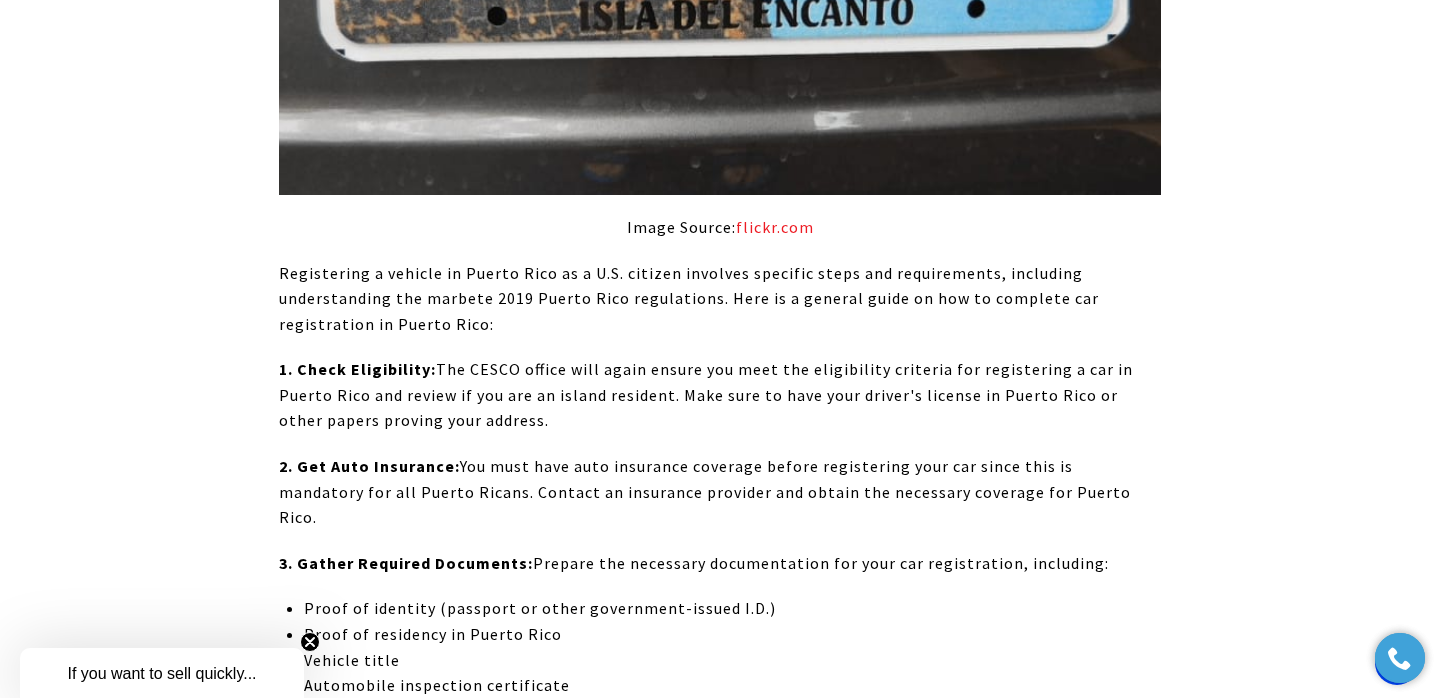 scroll, scrollTop: 12798, scrollLeft: 0, axis: vertical 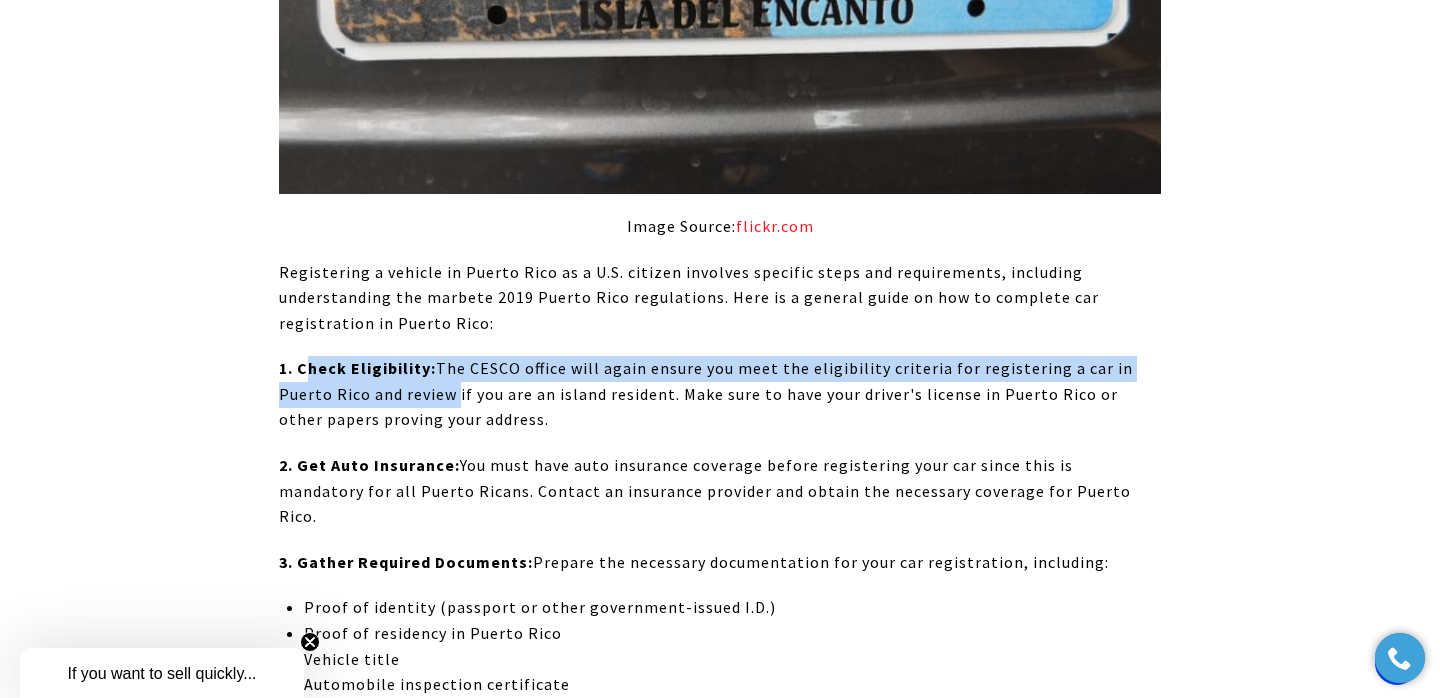 drag, startPoint x: 305, startPoint y: 121, endPoint x: 451, endPoint y: 123, distance: 146.0137 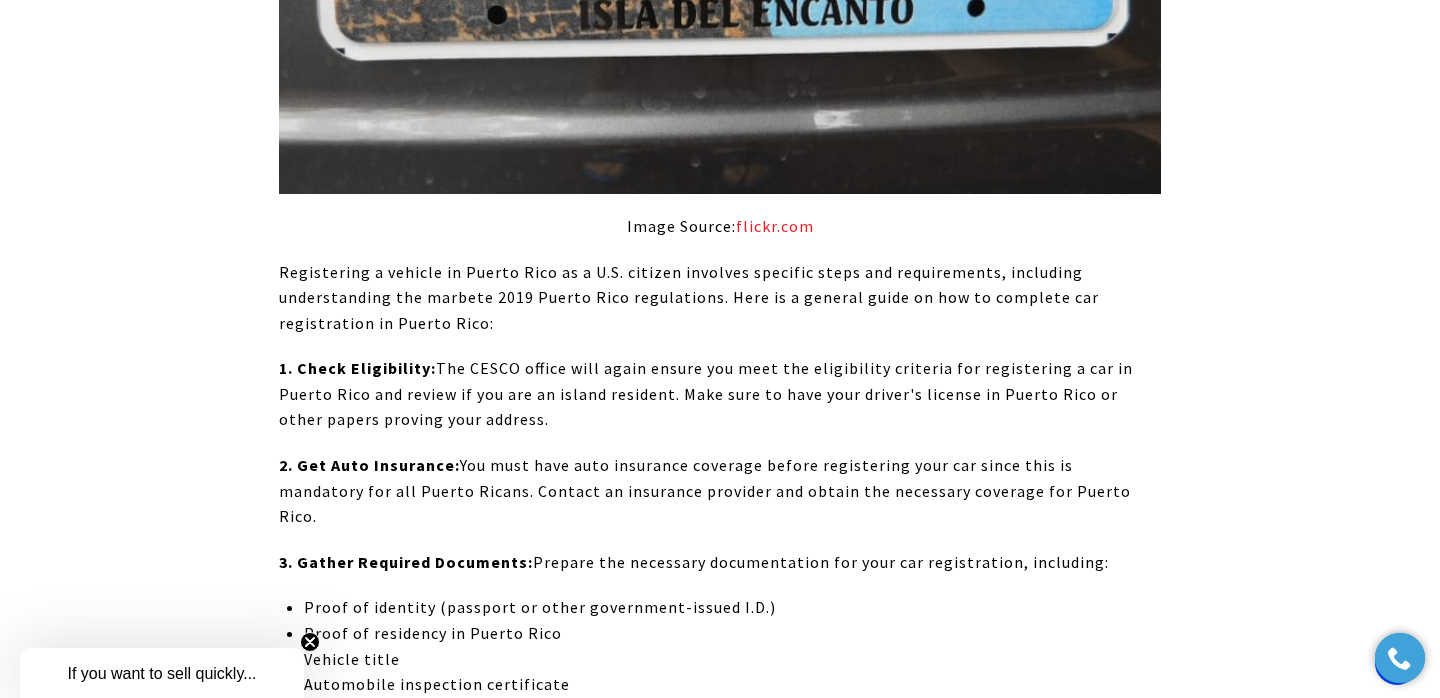 click on "The CESCO office will again ensure you meet the eligibility criteria for registering a car in Puerto Rico and review if you are an island resident. Make sure to have your driver's license in Puerto Rico or other papers proving your address." at bounding box center (706, 393) 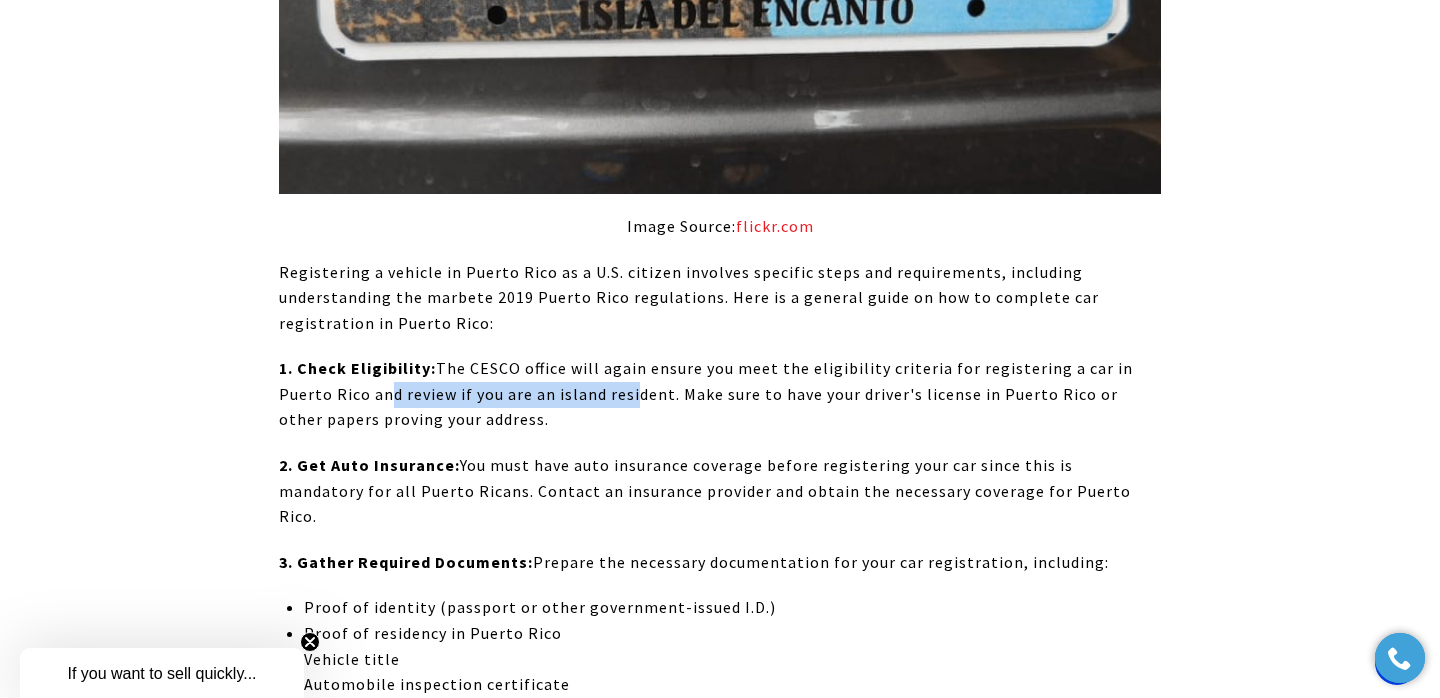 drag, startPoint x: 378, startPoint y: 127, endPoint x: 628, endPoint y: 129, distance: 250.008 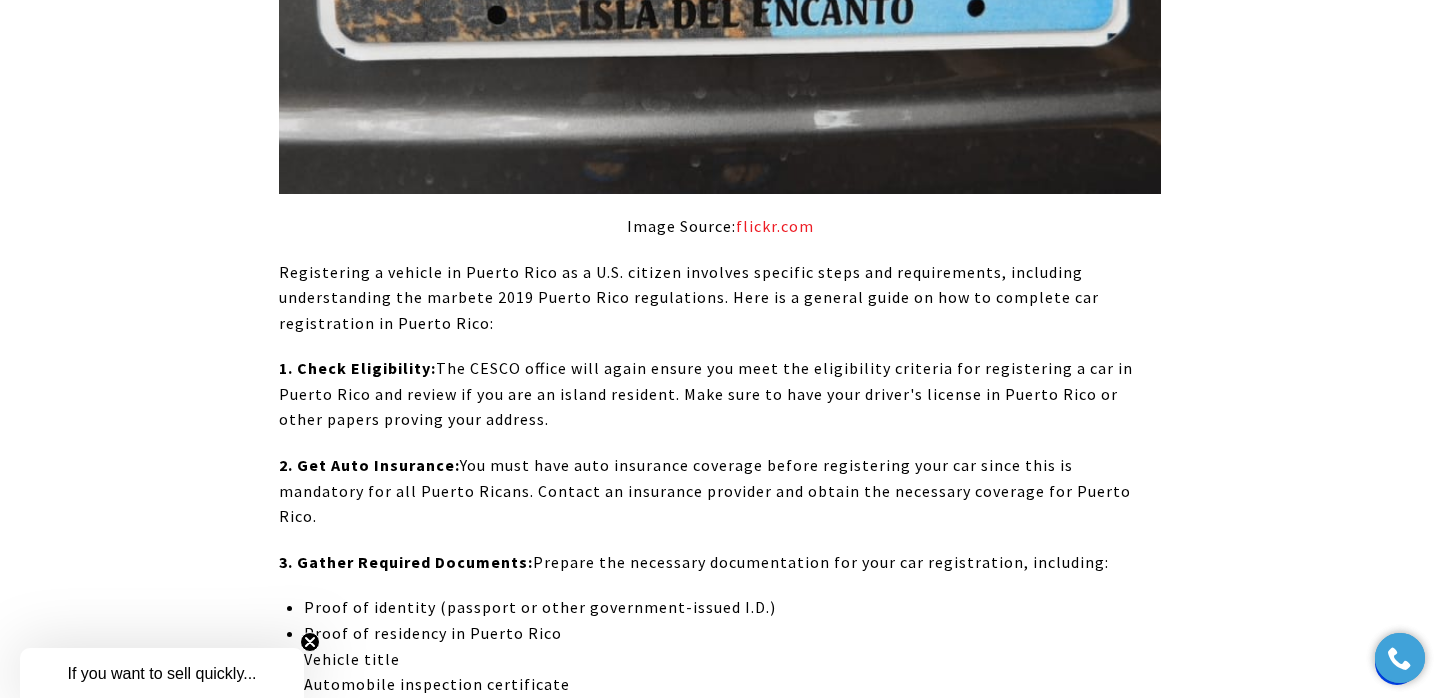 click on "The CESCO office will again ensure you meet the eligibility criteria for registering a car in Puerto Rico and review if you are an island resident. Make sure to have your driver's license in Puerto Rico or other papers proving your address." at bounding box center (720, 394) 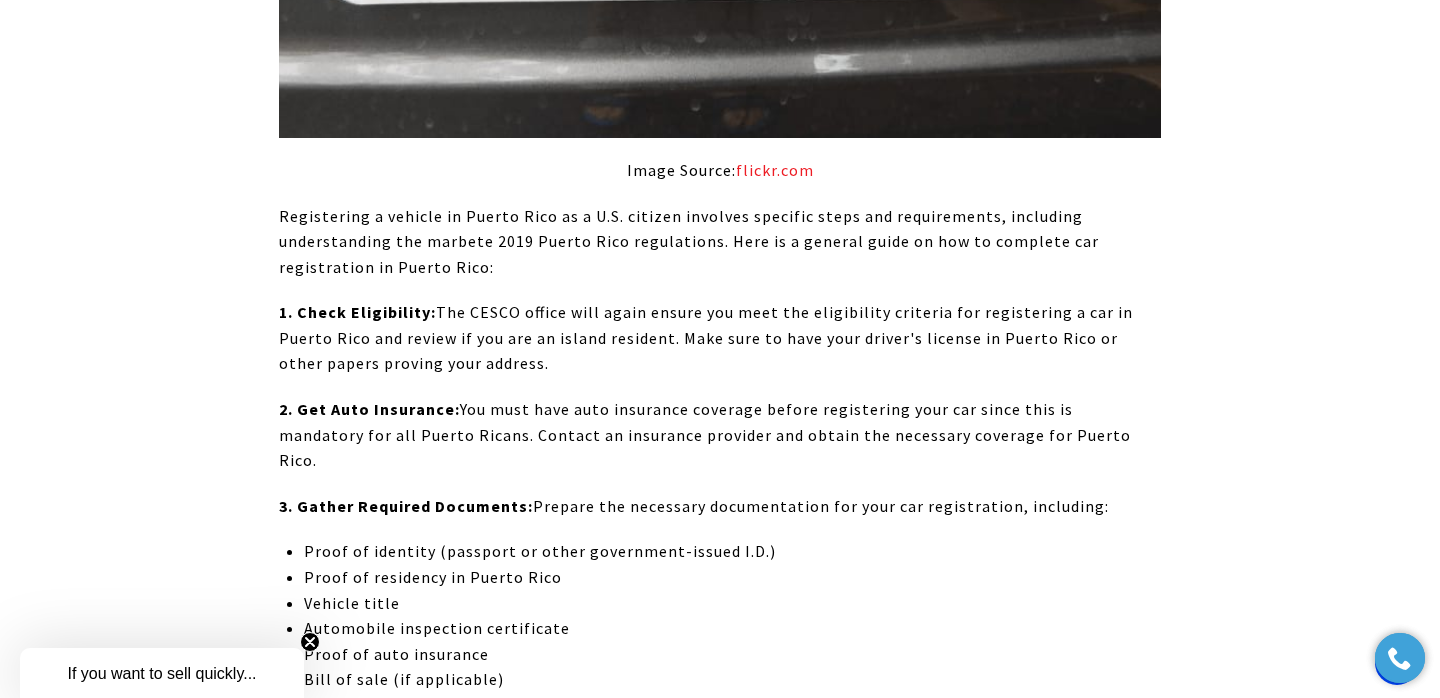 scroll, scrollTop: 12852, scrollLeft: 0, axis: vertical 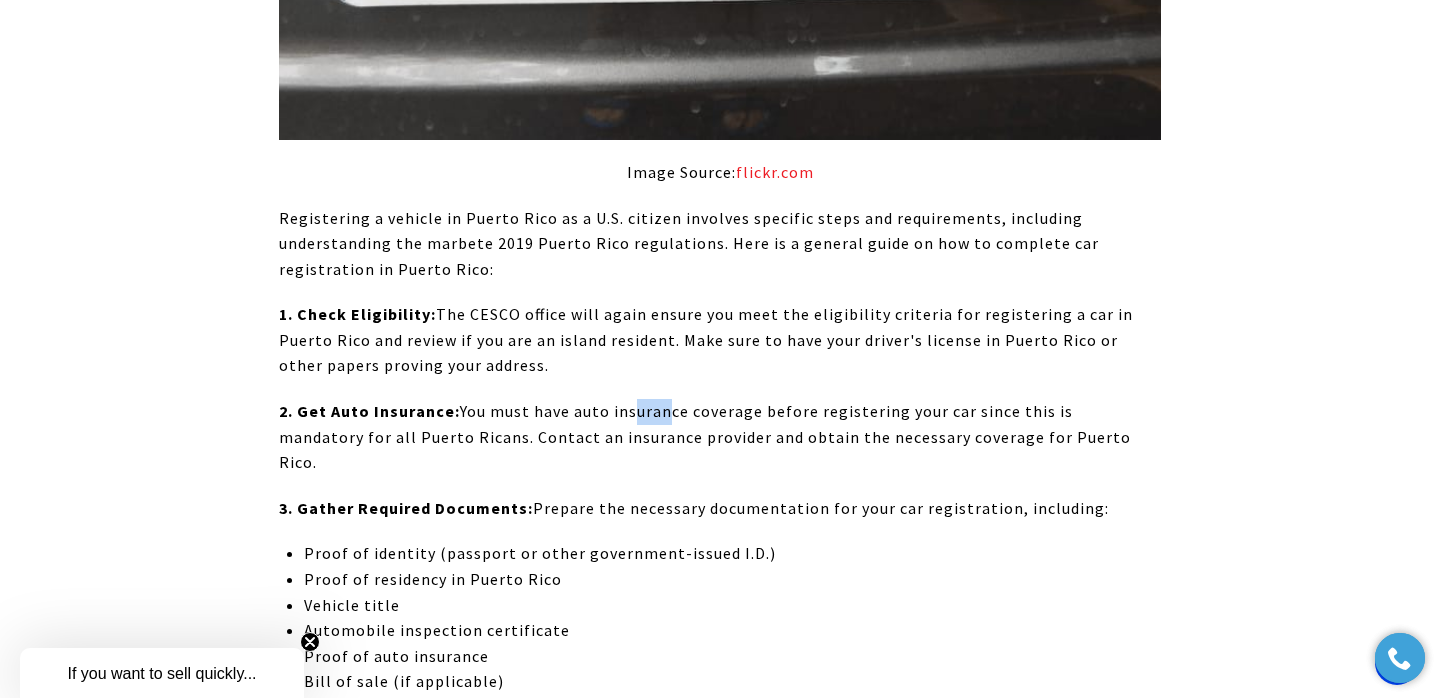 drag, startPoint x: 625, startPoint y: 166, endPoint x: 665, endPoint y: 159, distance: 40.60788 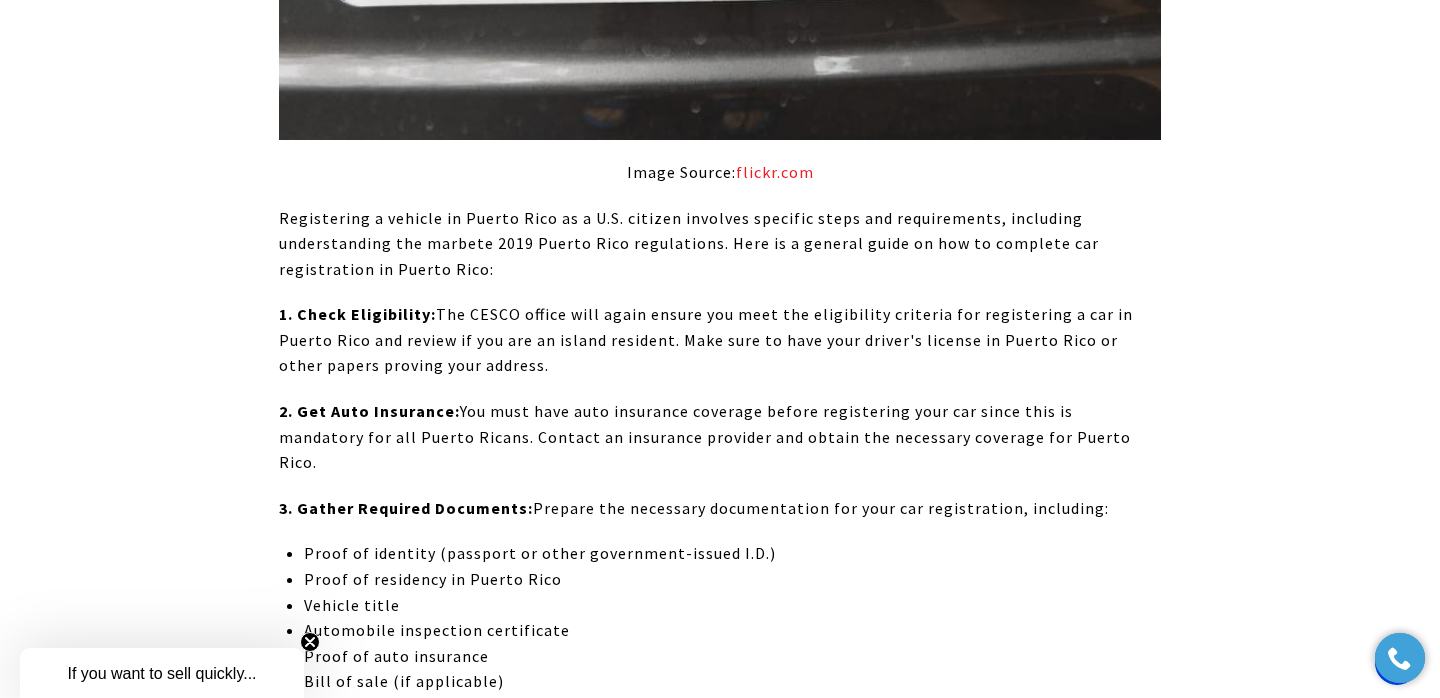click on "Auto Insurance: You must have auto insurance coverage before registering your car since this is mandatory for all Puerto Rico. Contact an insurance provider and obtain the necessary coverage for Puerto Rico." at bounding box center (720, 437) 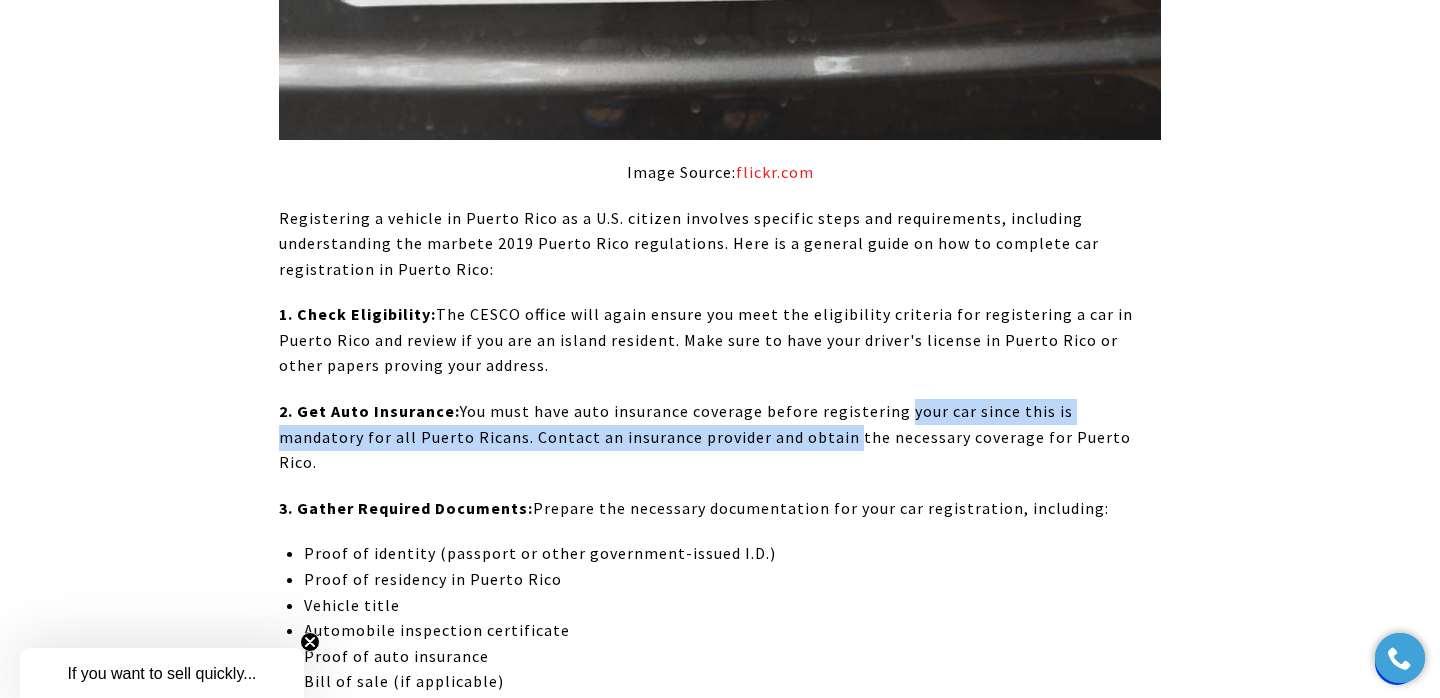 drag, startPoint x: 757, startPoint y: 168, endPoint x: 896, endPoint y: 155, distance: 139.60658 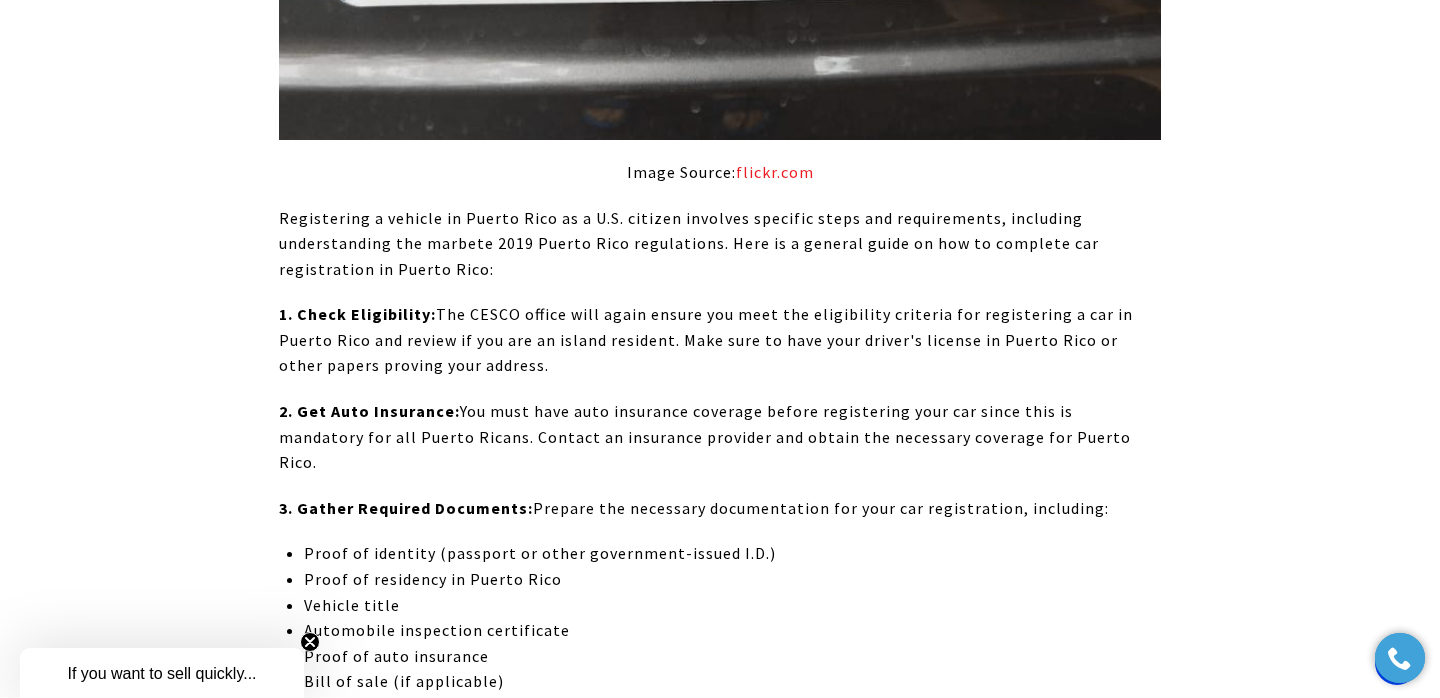 click on "You must have auto insurance coverage before registering your car since this is mandatory for all Puerto Ricans. Contact an insurance provider and obtain the necessary coverage for Puerto Rico." at bounding box center [705, 436] 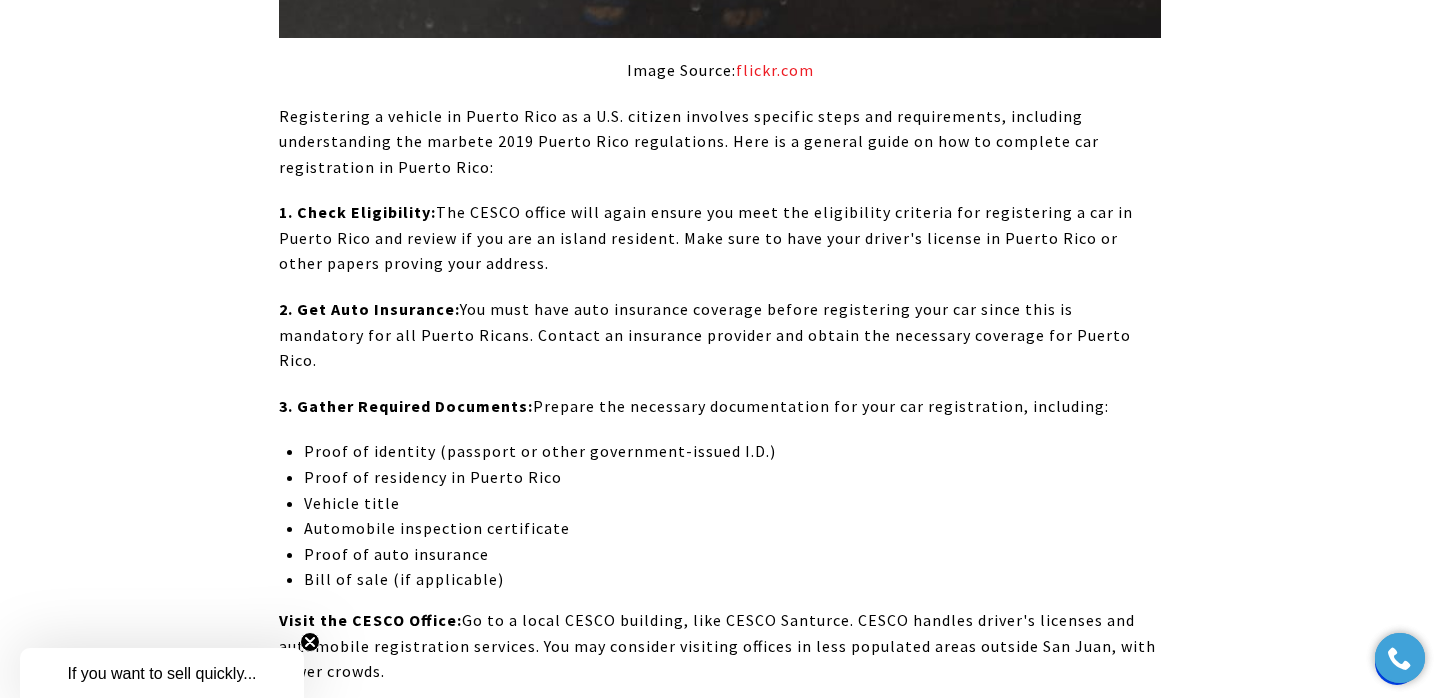scroll, scrollTop: 12948, scrollLeft: 0, axis: vertical 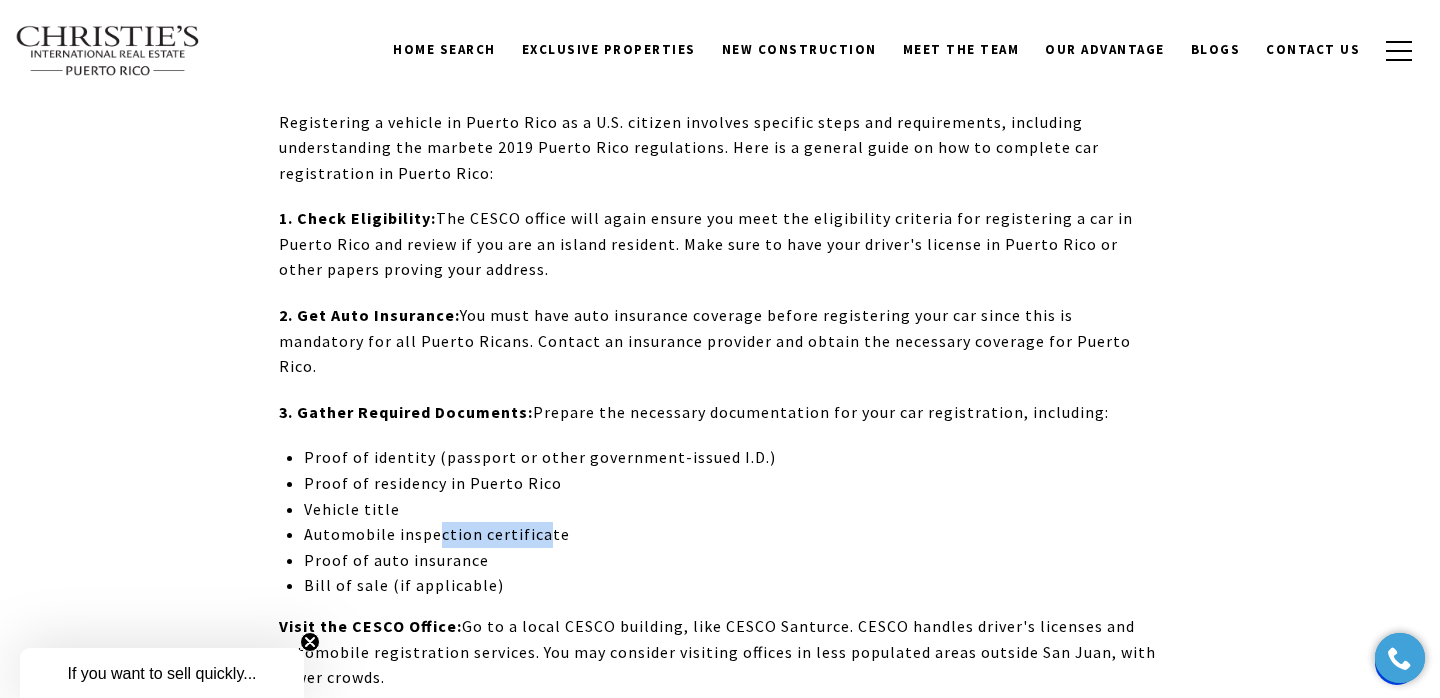 drag, startPoint x: 439, startPoint y: 251, endPoint x: 536, endPoint y: 248, distance: 97.04638 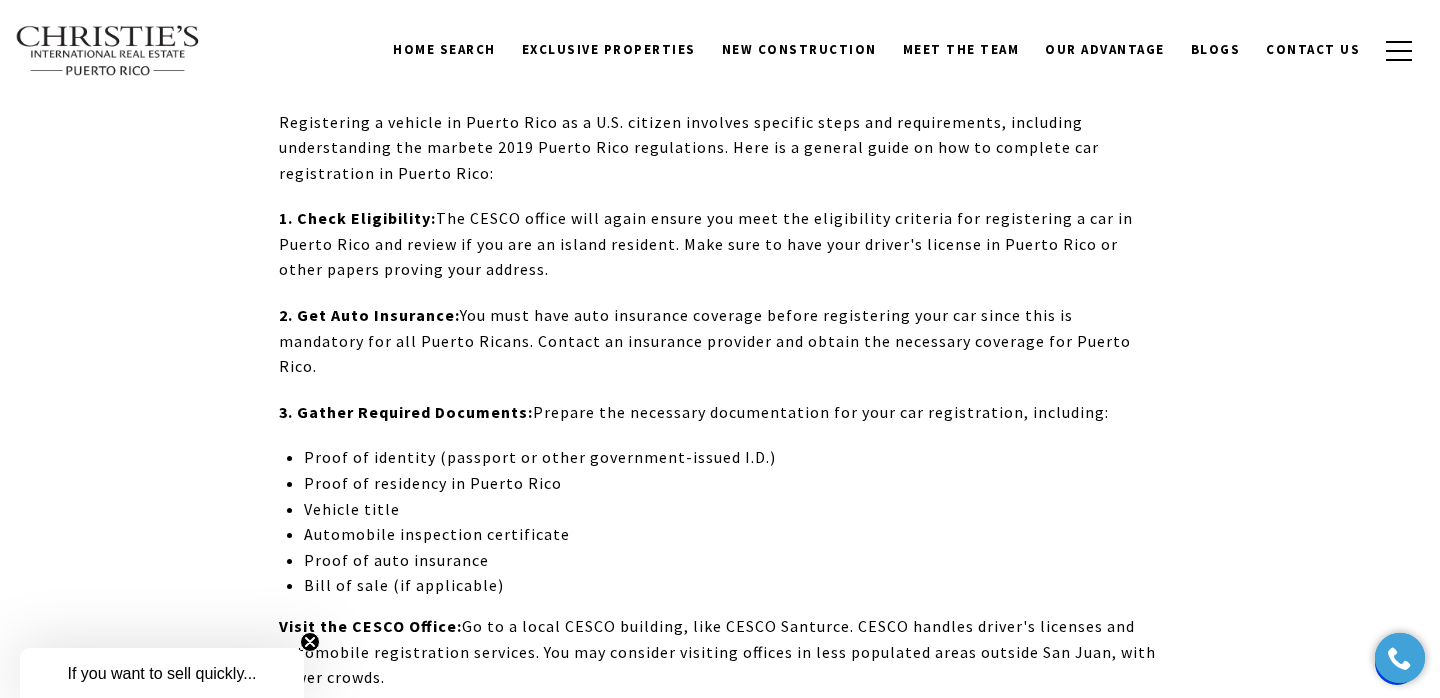 click on "Proof of auto insurance" at bounding box center (732, 561) 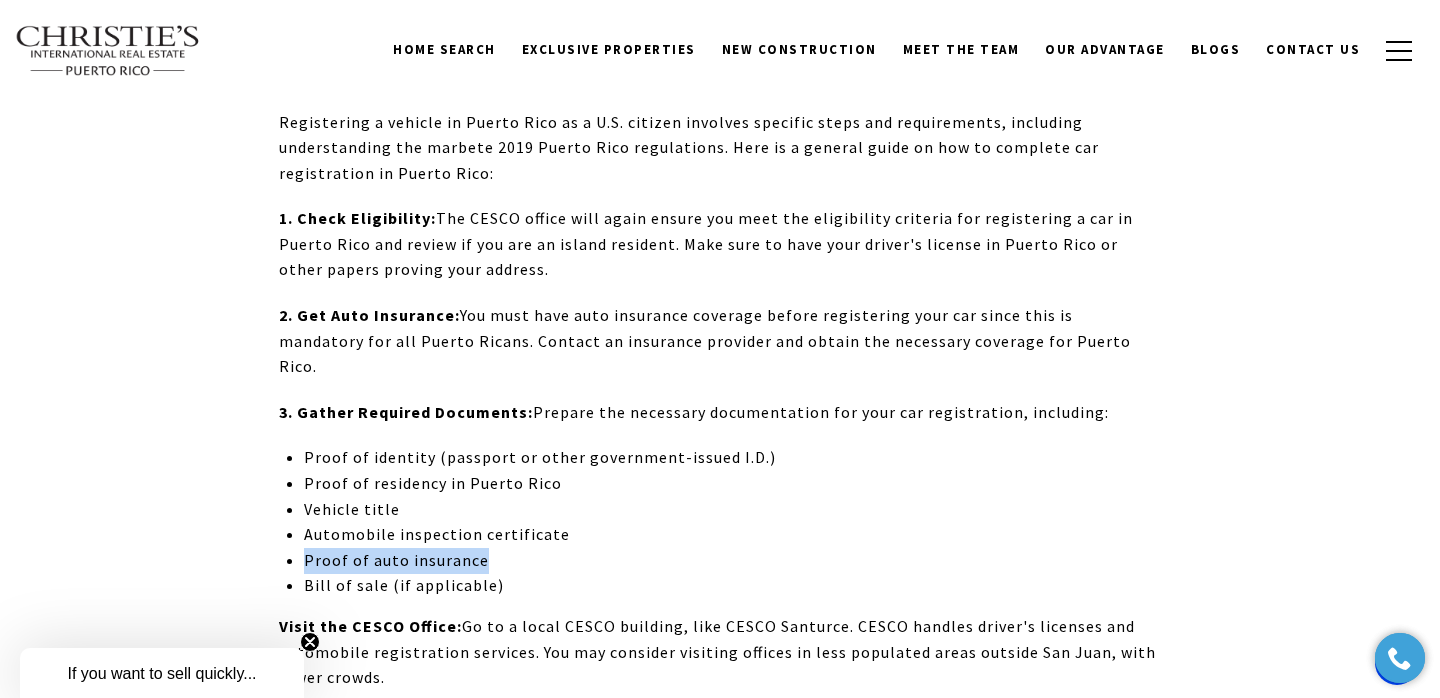drag, startPoint x: 479, startPoint y: 282, endPoint x: 302, endPoint y: 277, distance: 177.0706 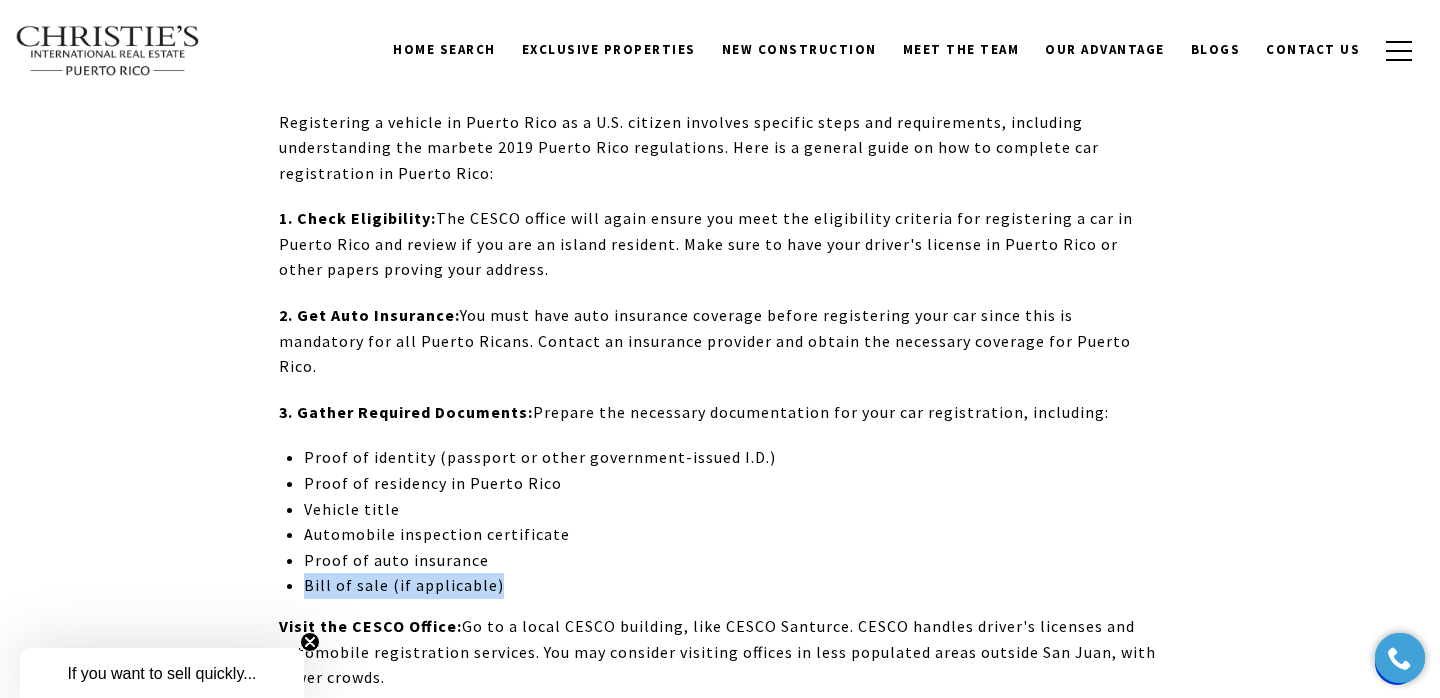 drag, startPoint x: 503, startPoint y: 298, endPoint x: 306, endPoint y: 305, distance: 197.12433 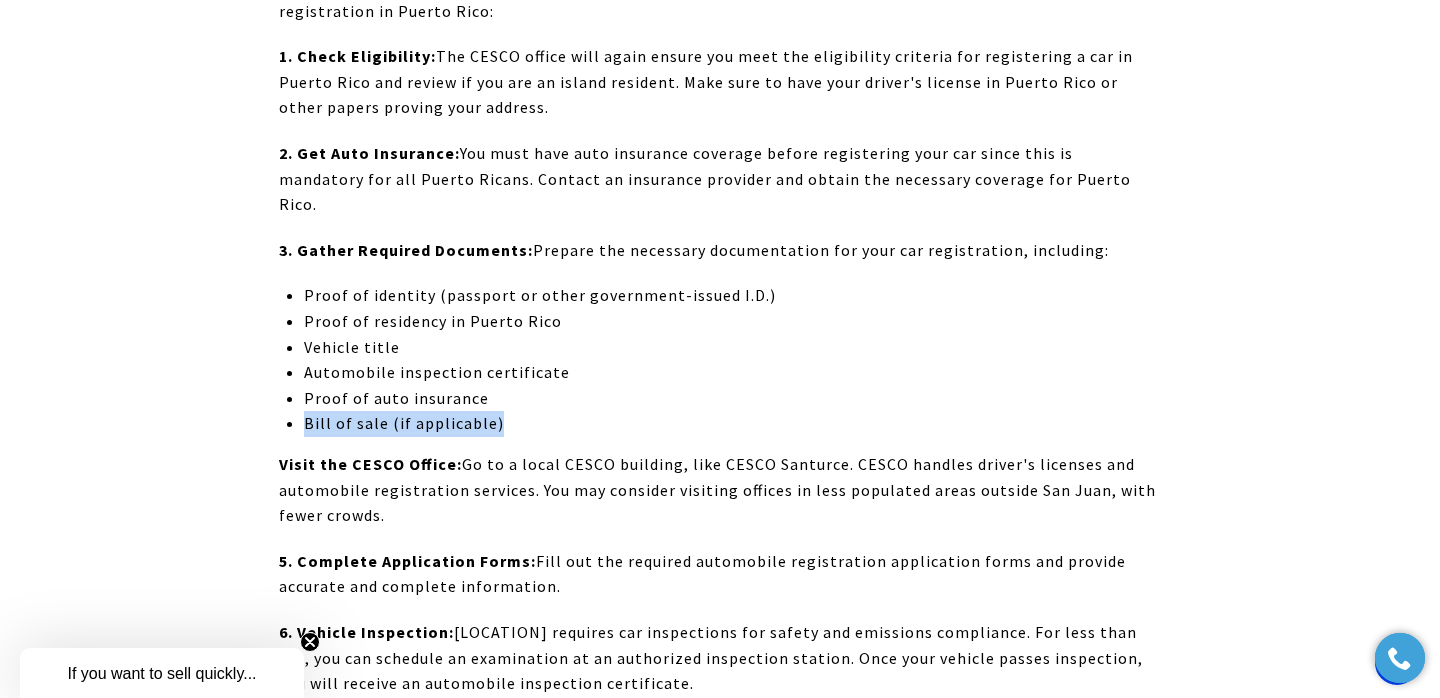 scroll, scrollTop: 13112, scrollLeft: 0, axis: vertical 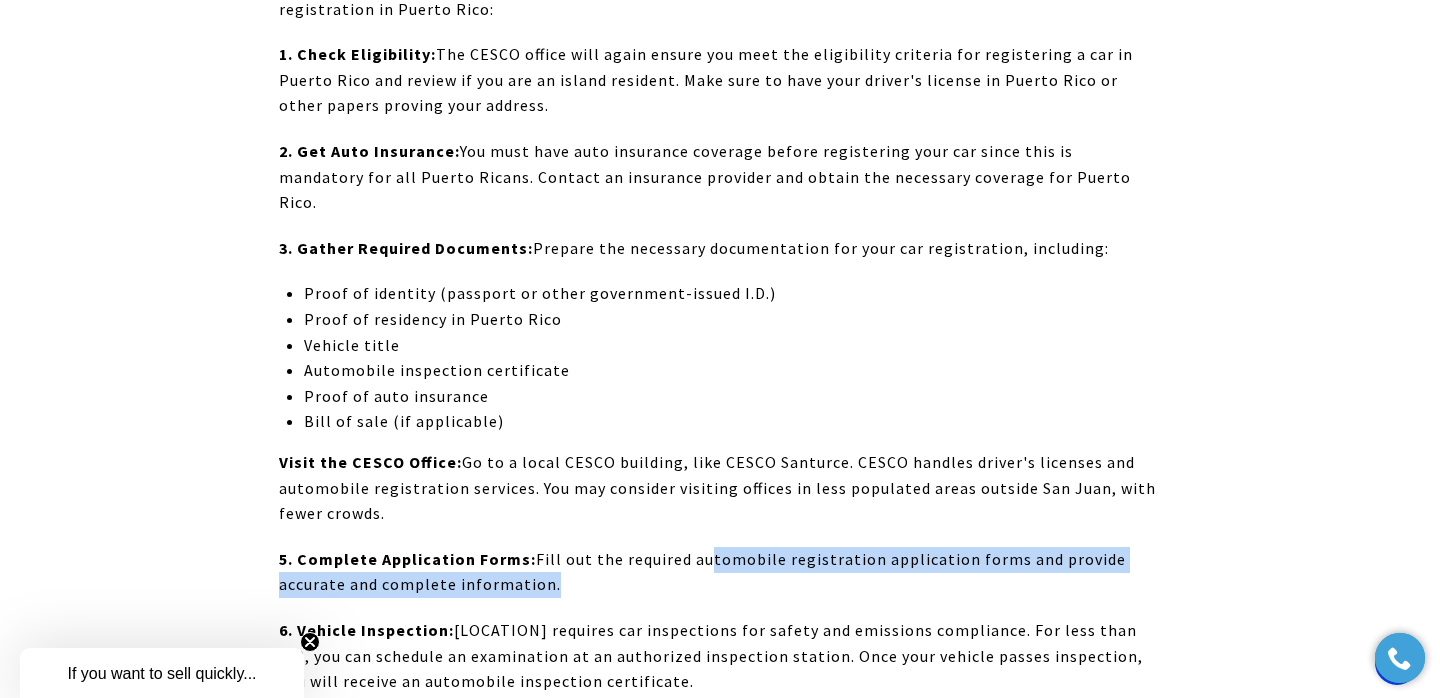 drag, startPoint x: 705, startPoint y: 277, endPoint x: 871, endPoint y: 291, distance: 166.58931 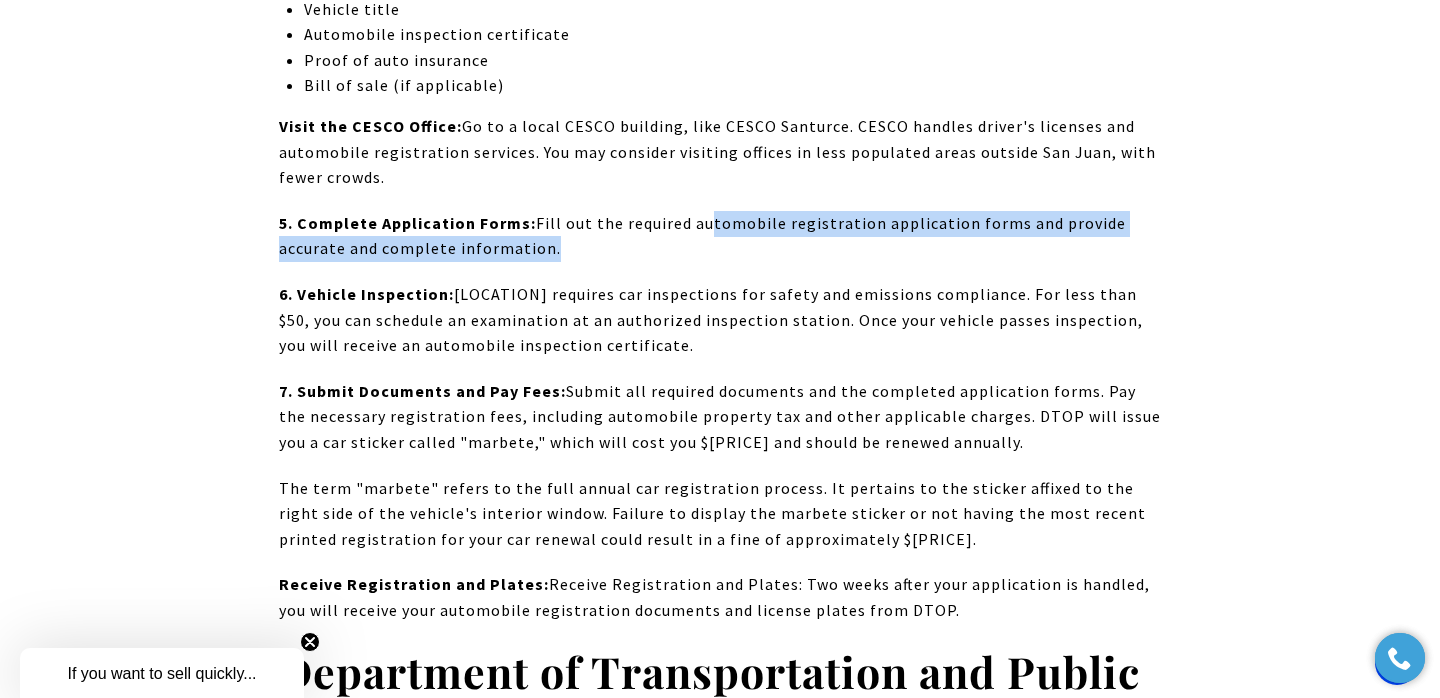 scroll, scrollTop: 13449, scrollLeft: 0, axis: vertical 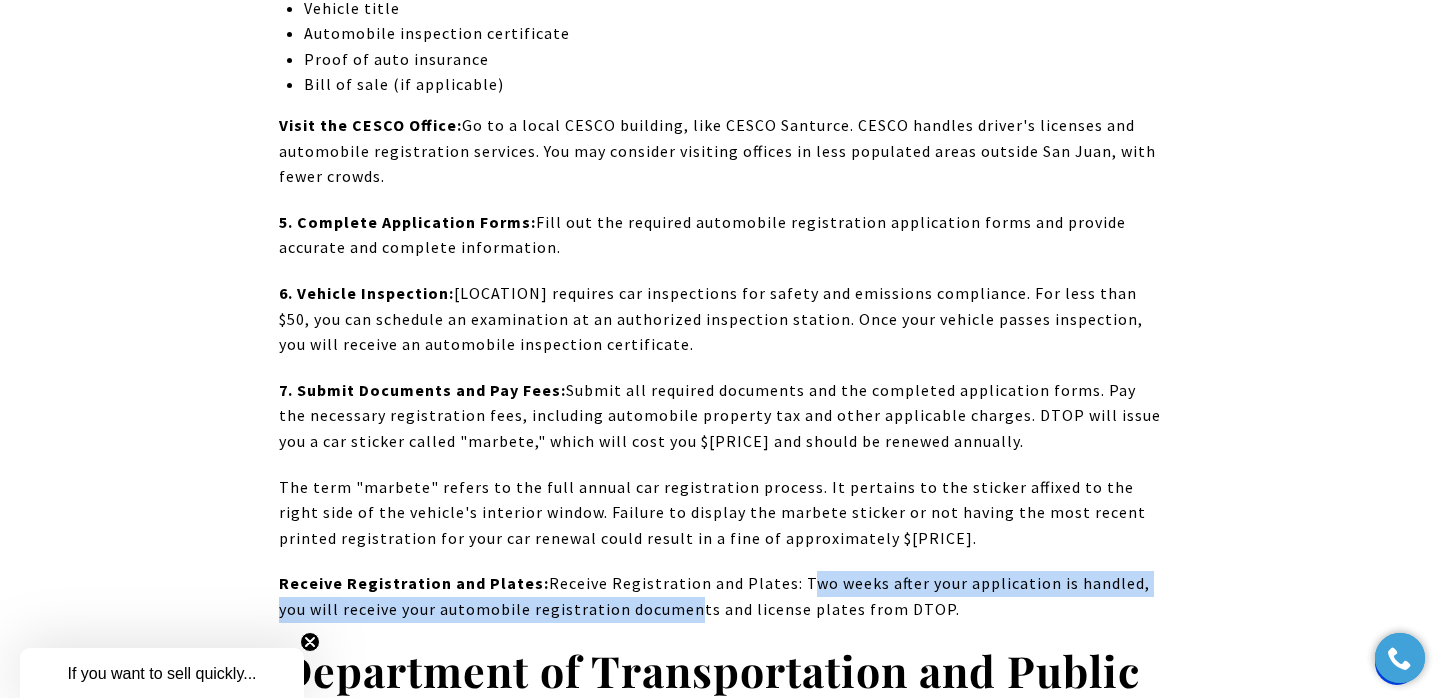drag, startPoint x: 793, startPoint y: 302, endPoint x: 976, endPoint y: 320, distance: 183.88312 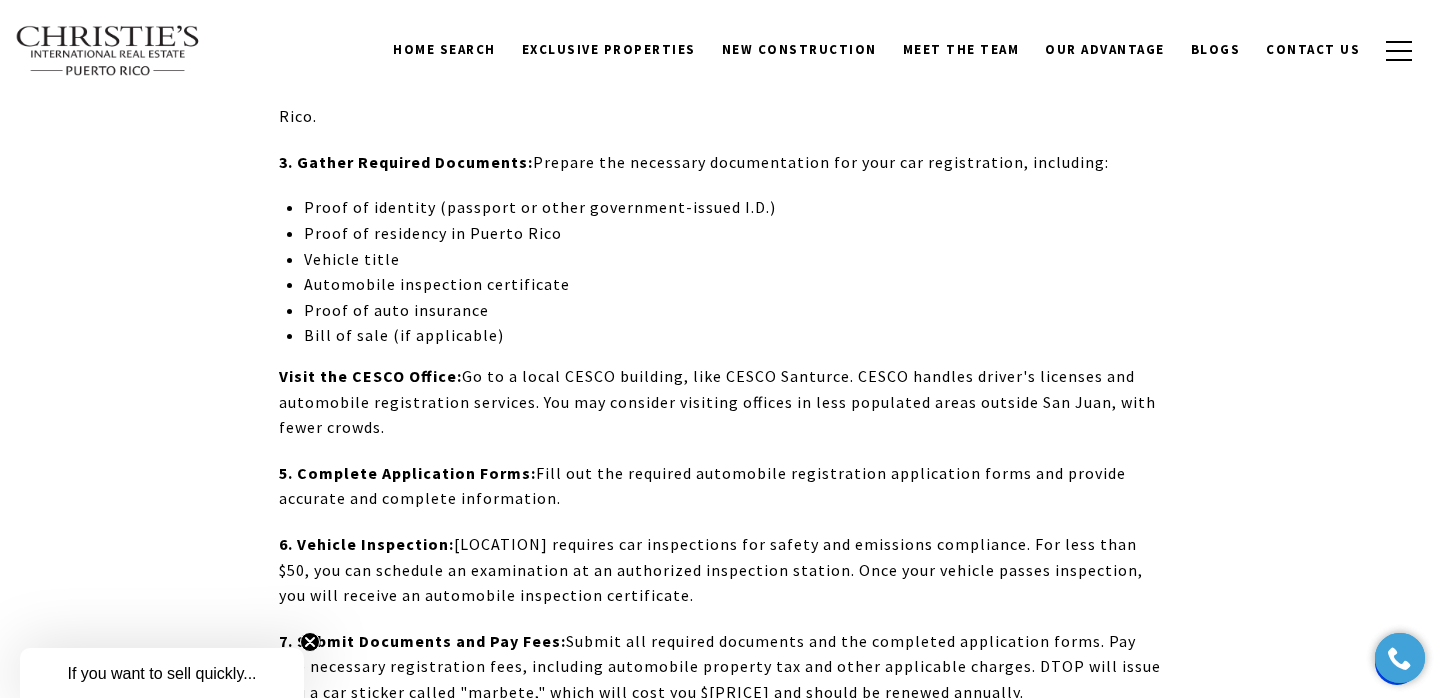scroll, scrollTop: 13201, scrollLeft: 0, axis: vertical 